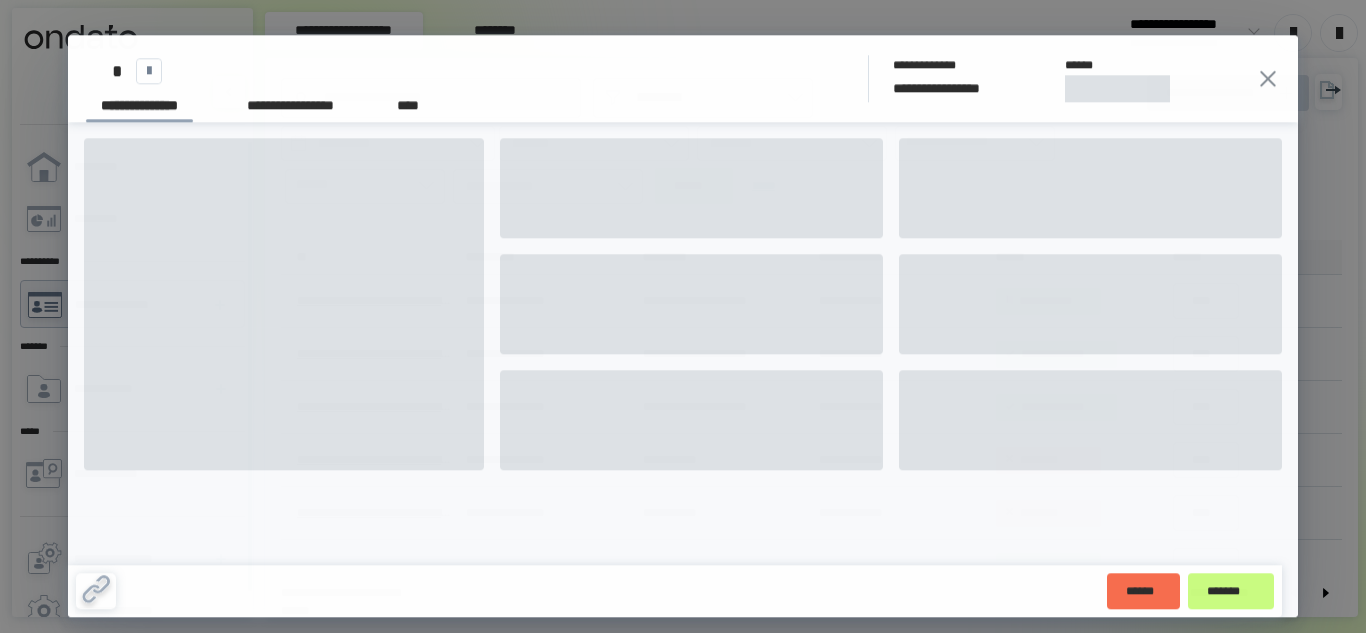 scroll, scrollTop: 0, scrollLeft: 0, axis: both 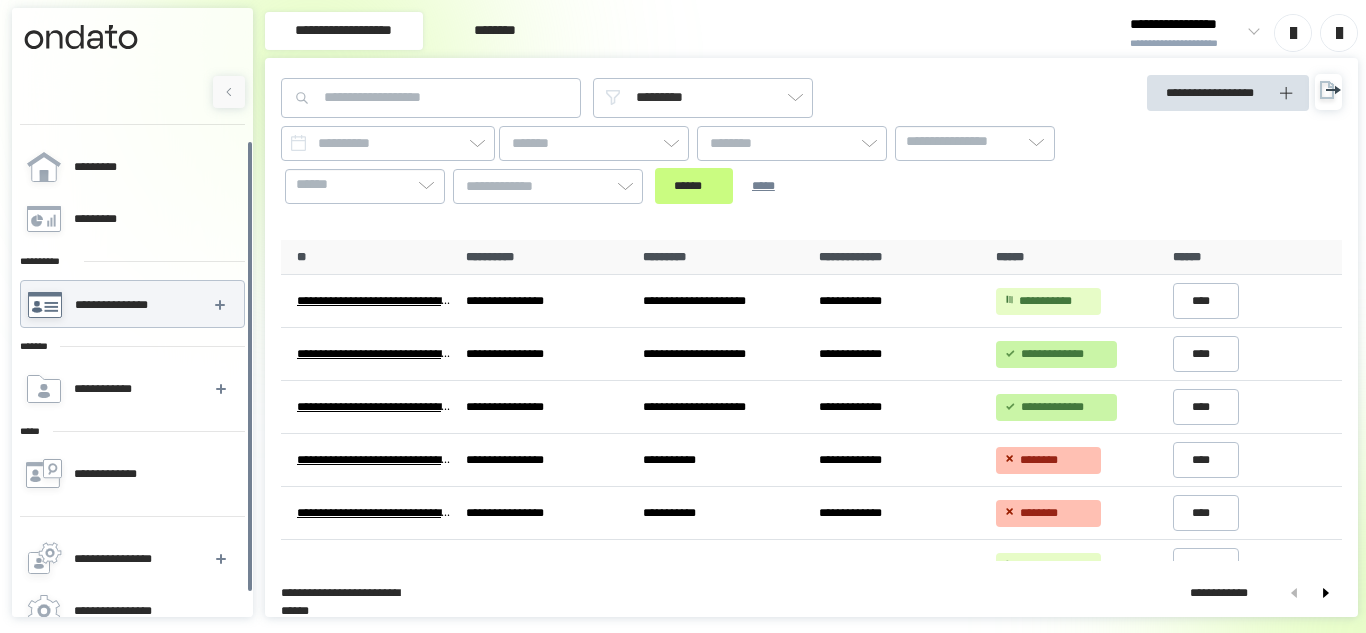 click on "**********" at bounding box center [1194, 32] 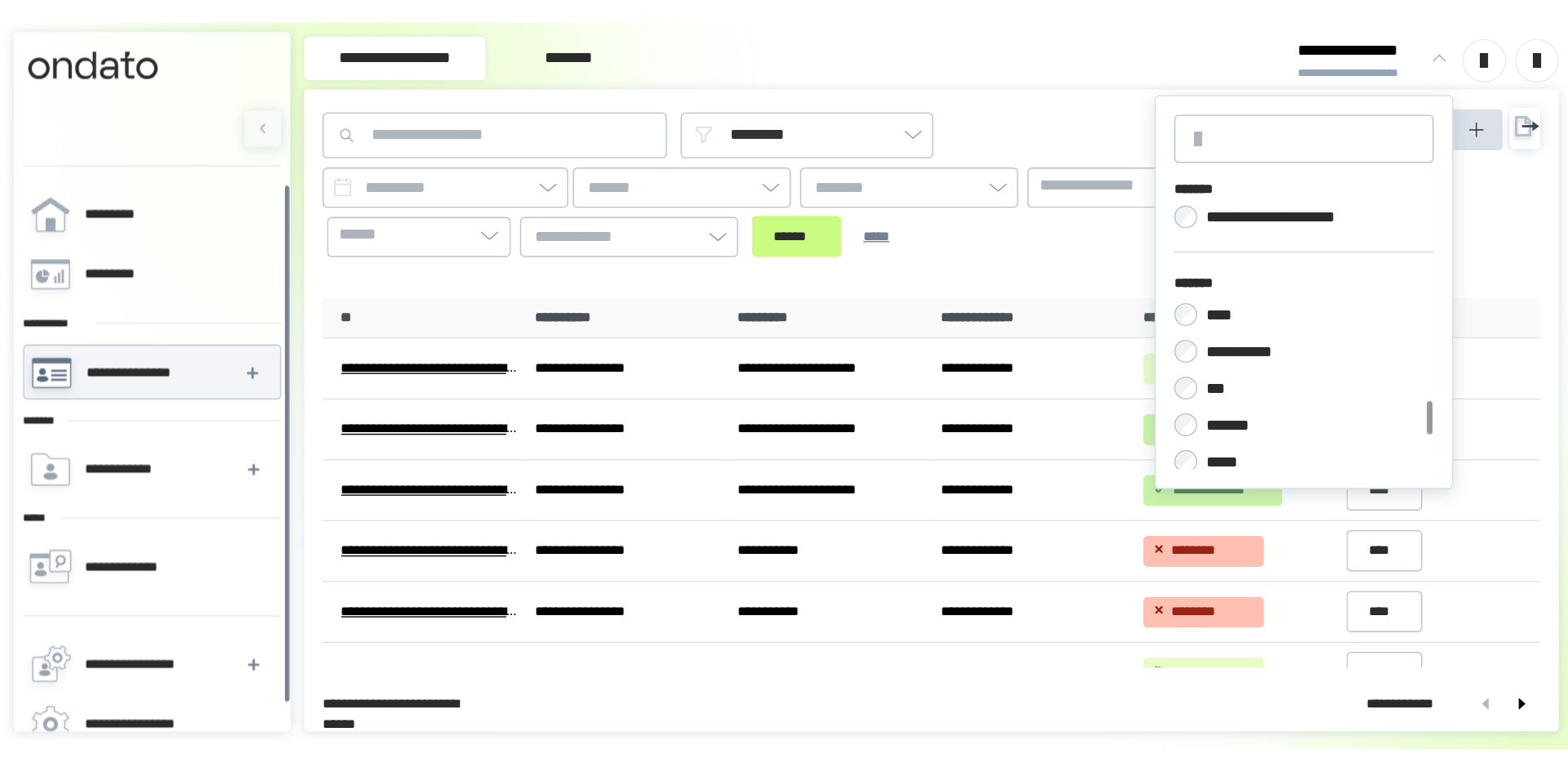 scroll, scrollTop: 406, scrollLeft: 0, axis: vertical 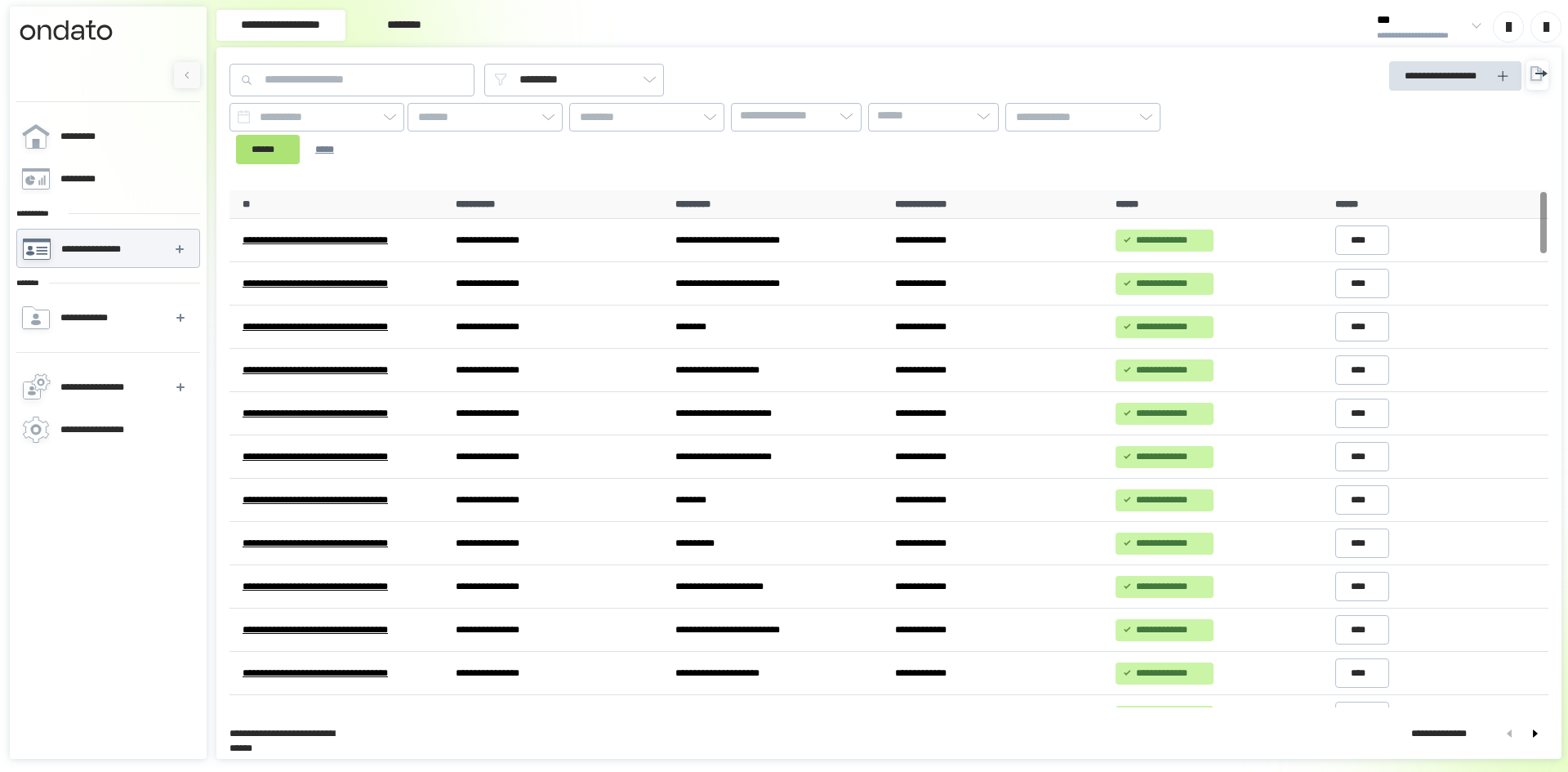 click on "******" at bounding box center (268, 149) 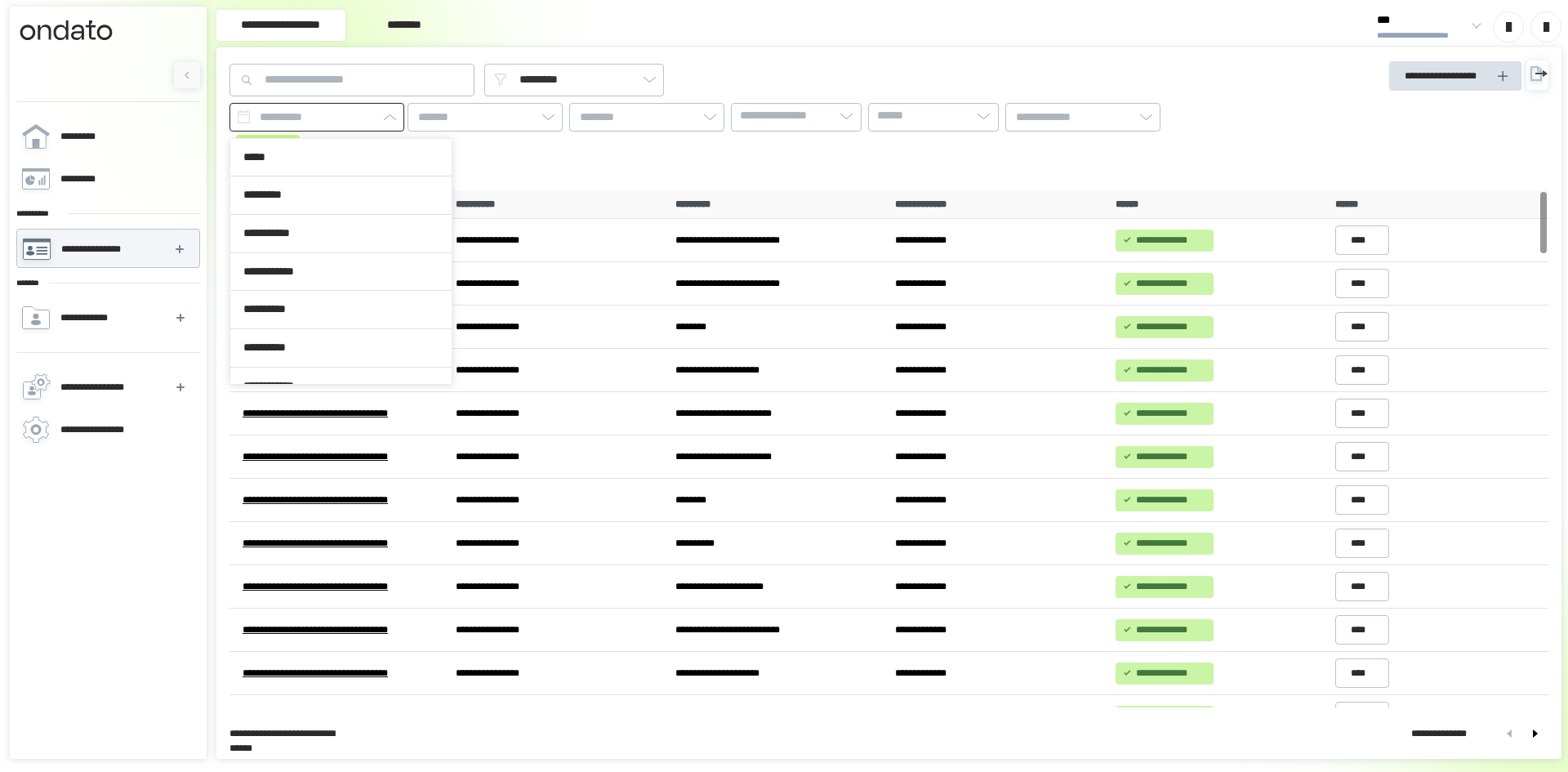 click at bounding box center (317, 117) 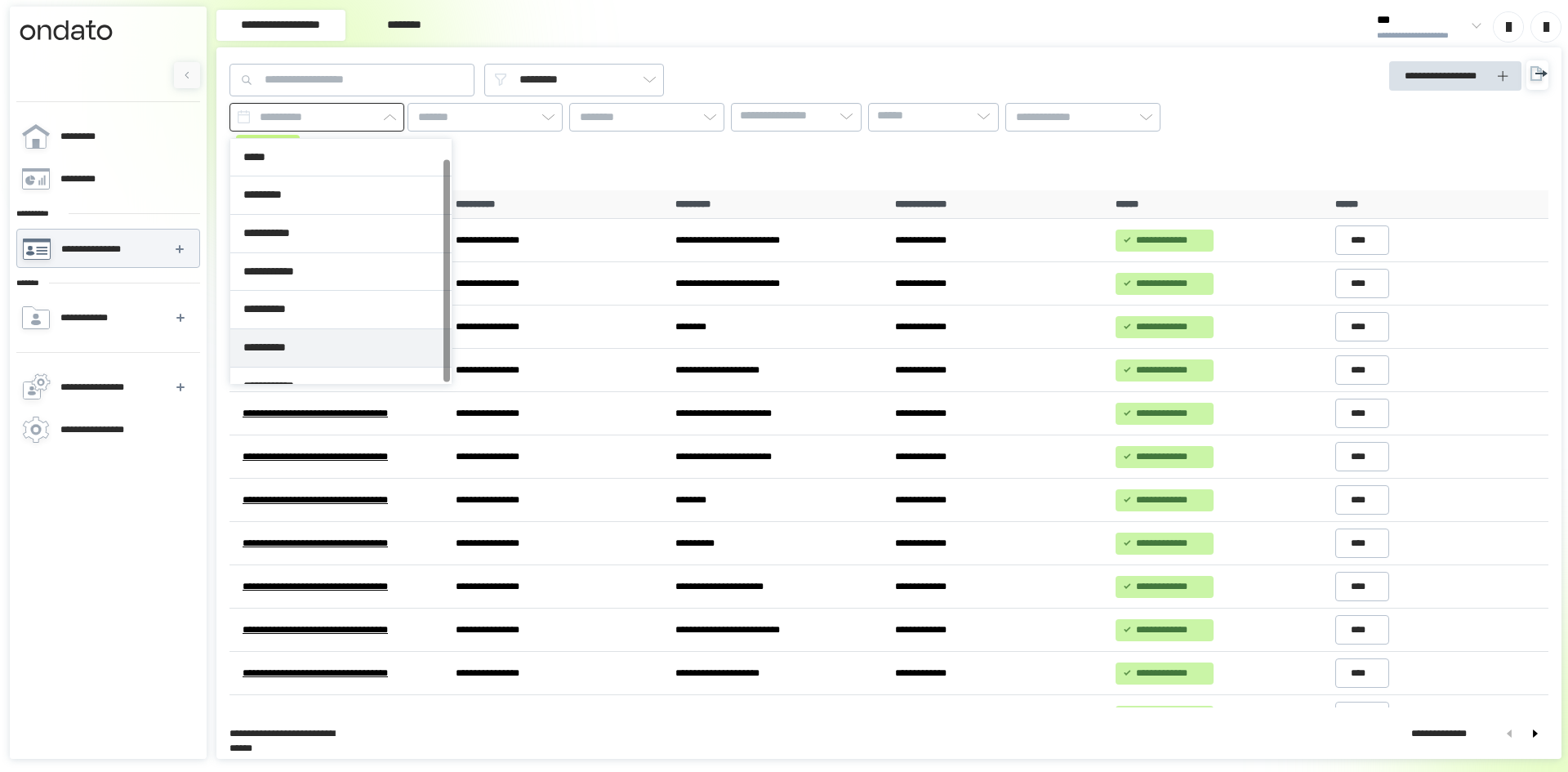 scroll, scrollTop: 21, scrollLeft: 0, axis: vertical 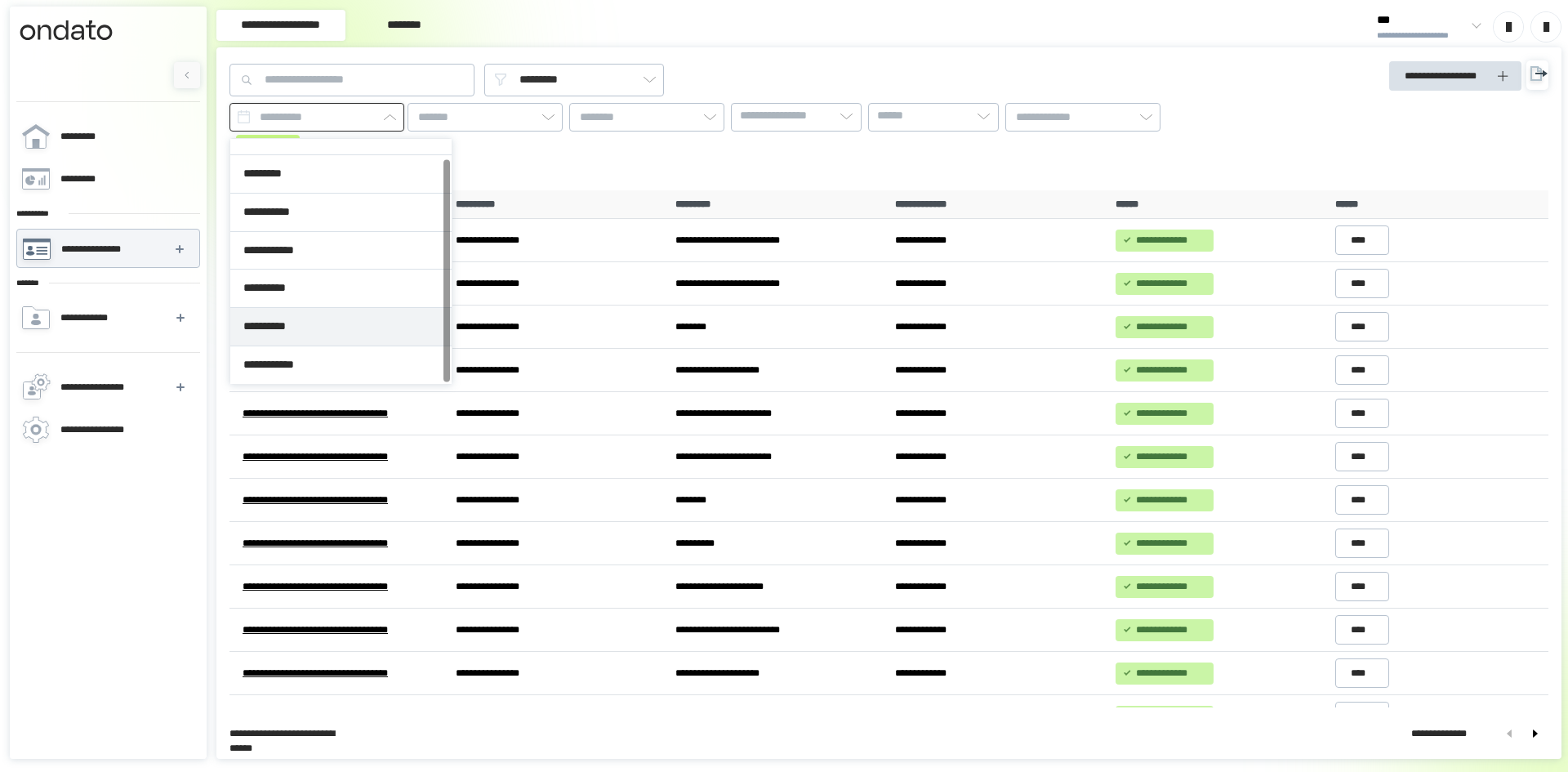 type on "**********" 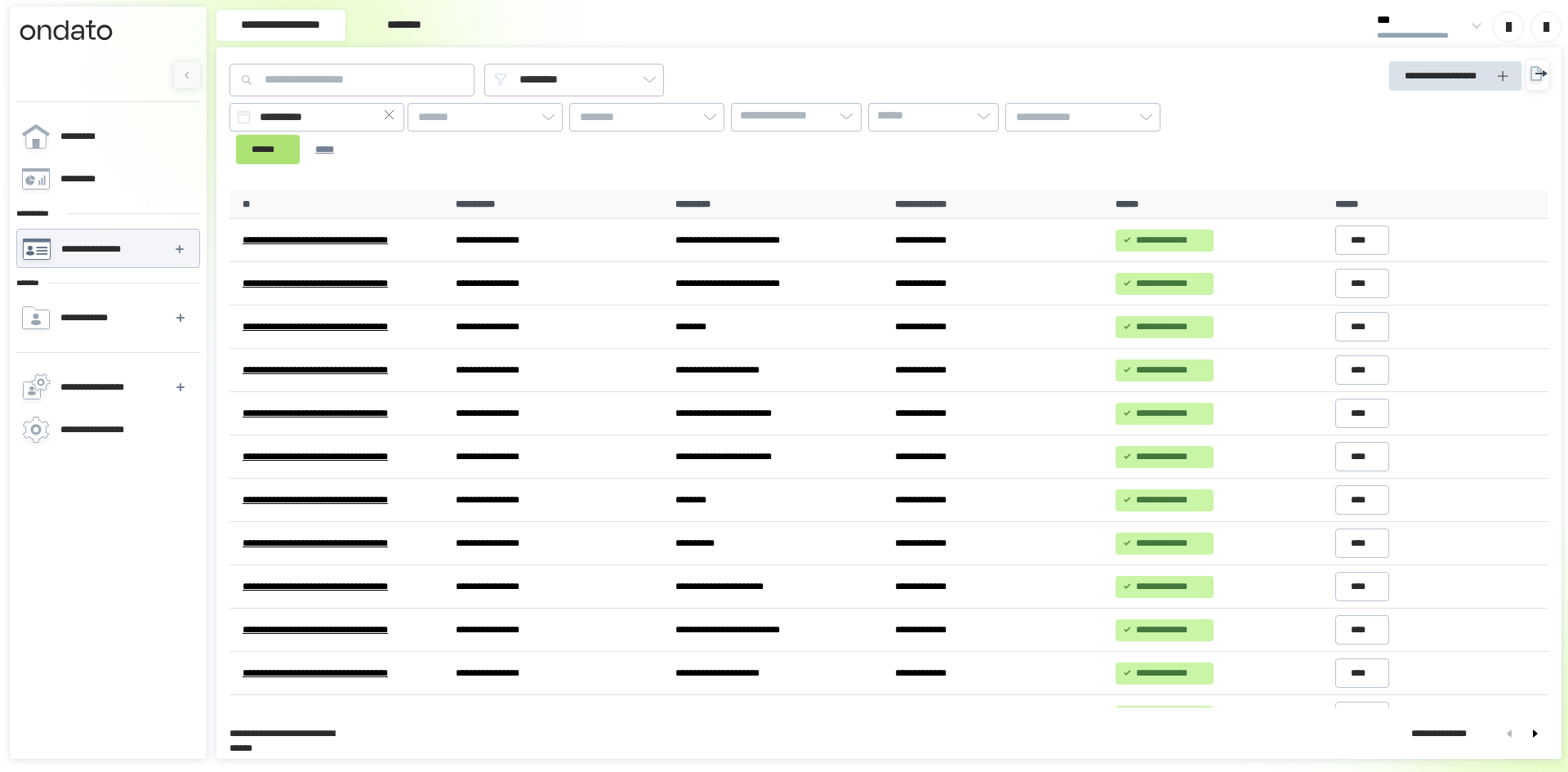 click on "******" at bounding box center [268, 149] 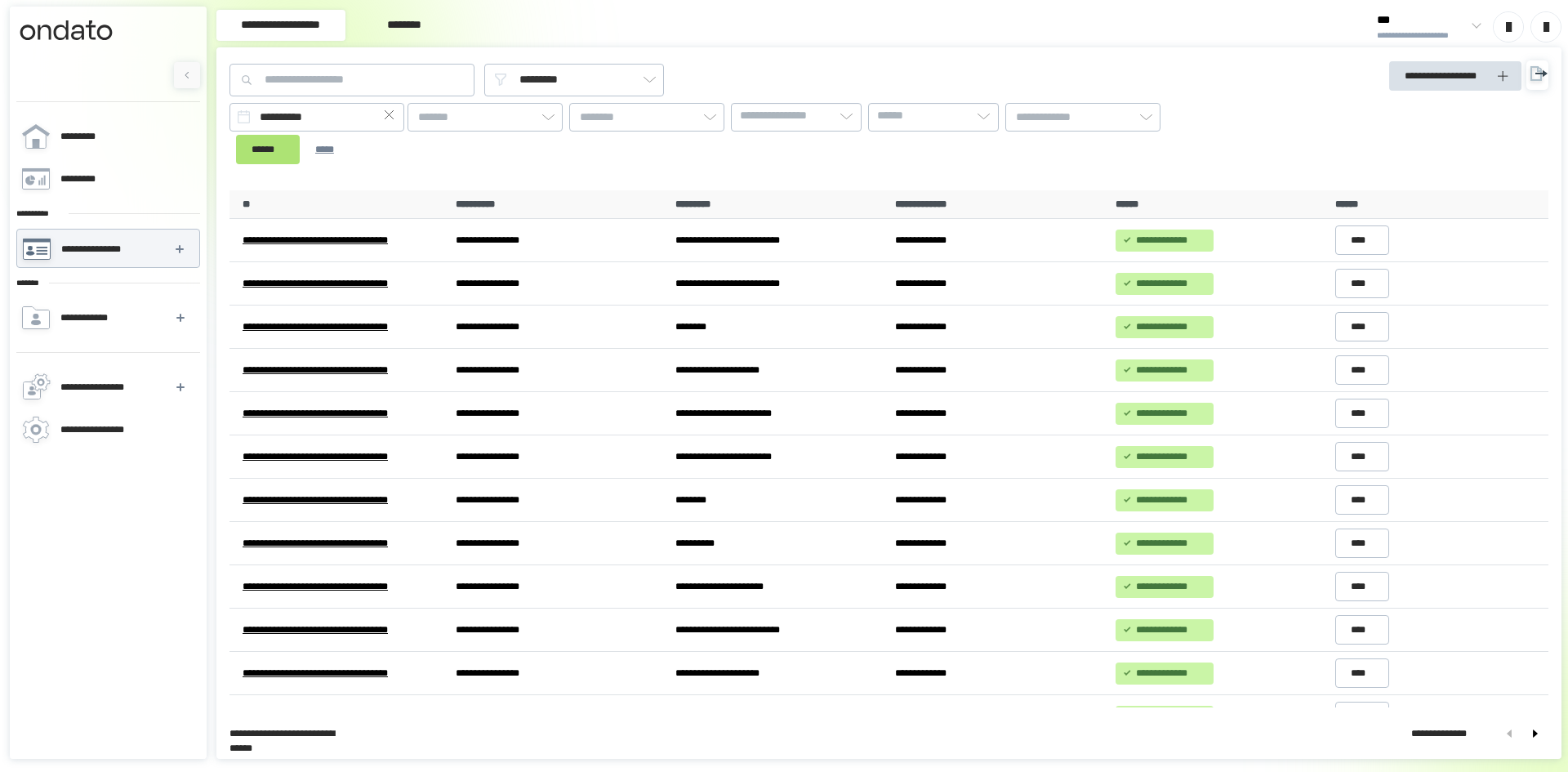 click on "******" at bounding box center [268, 149] 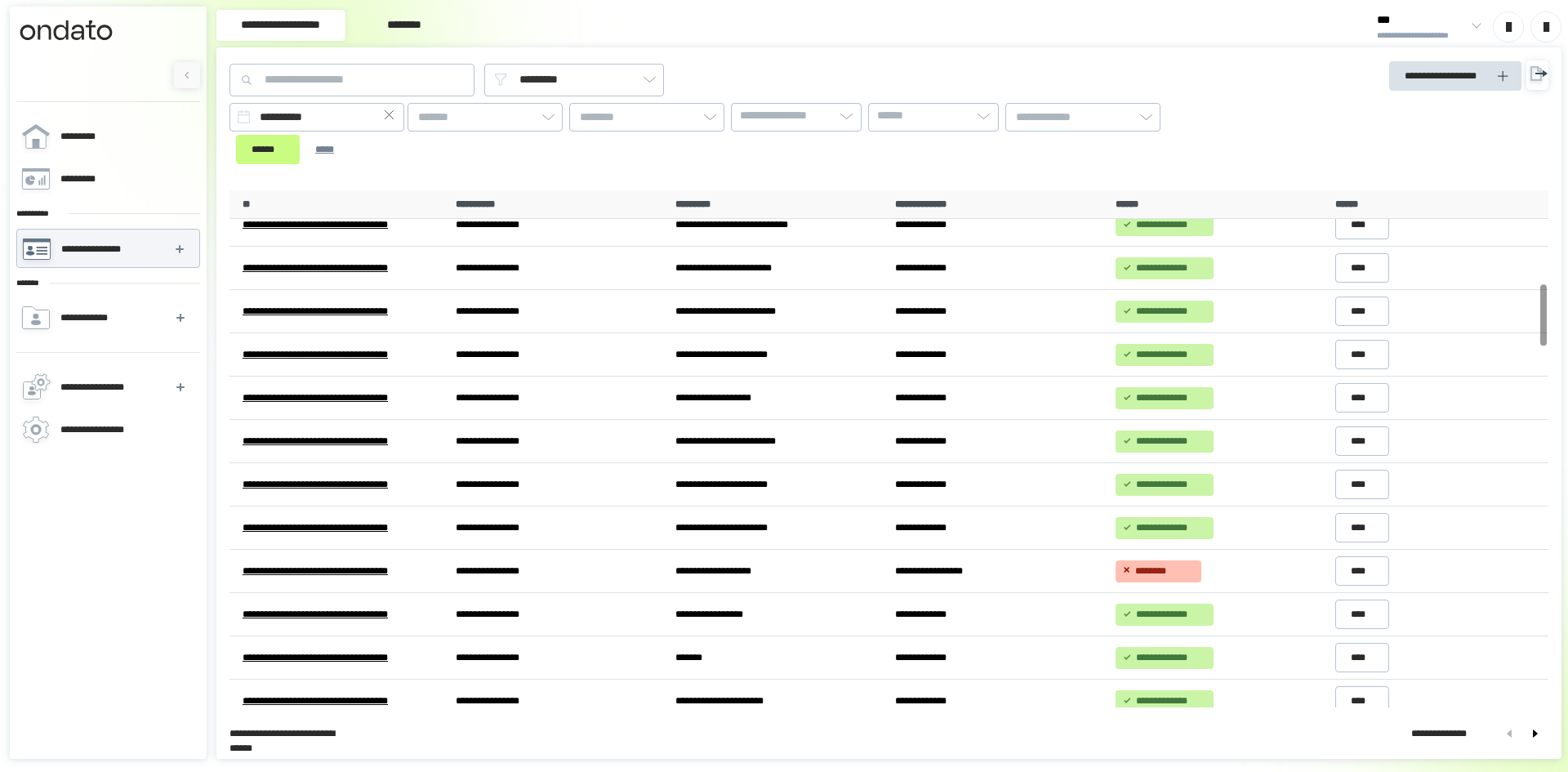 scroll, scrollTop: 0, scrollLeft: 0, axis: both 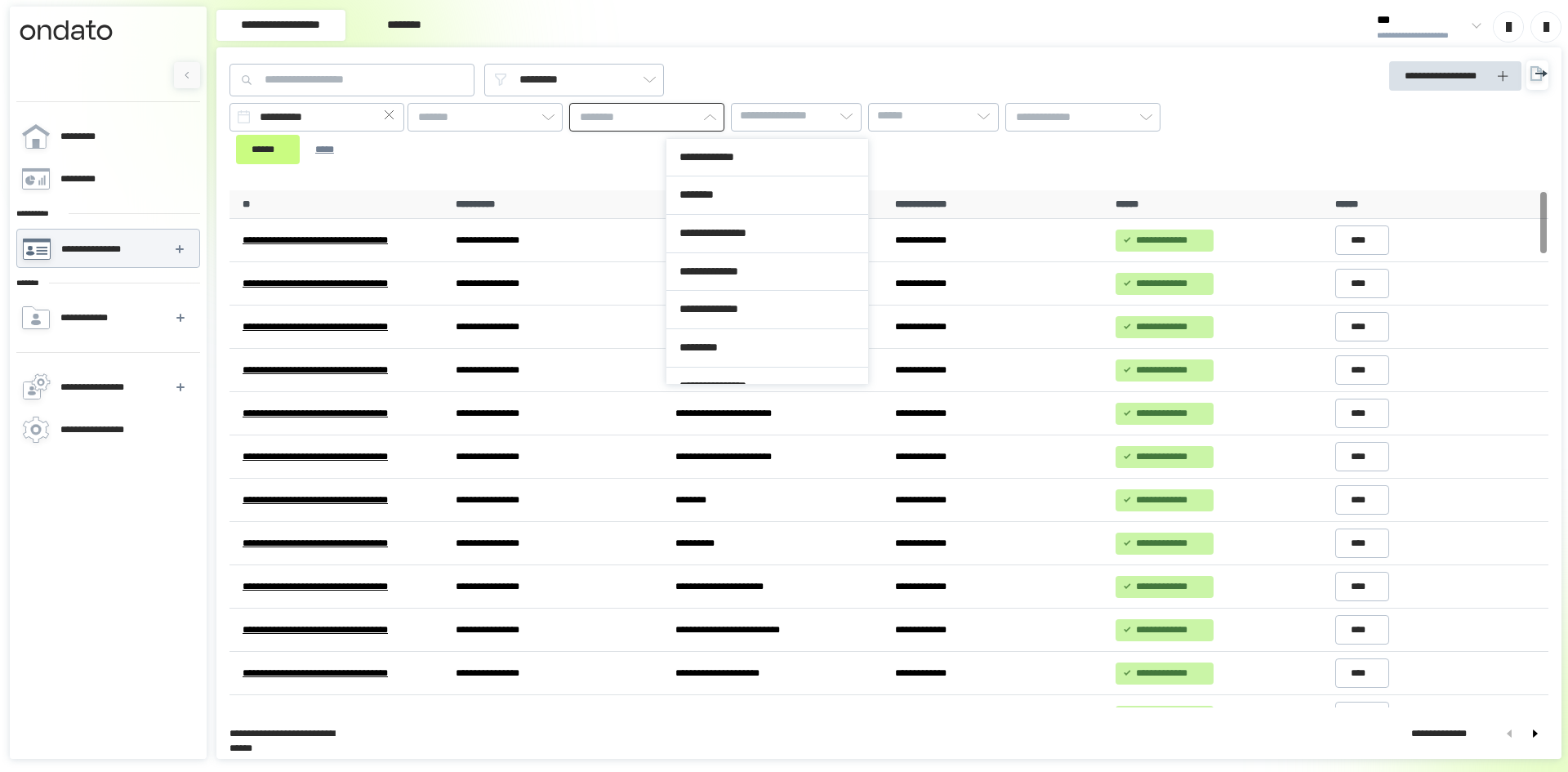 click at bounding box center [647, 117] 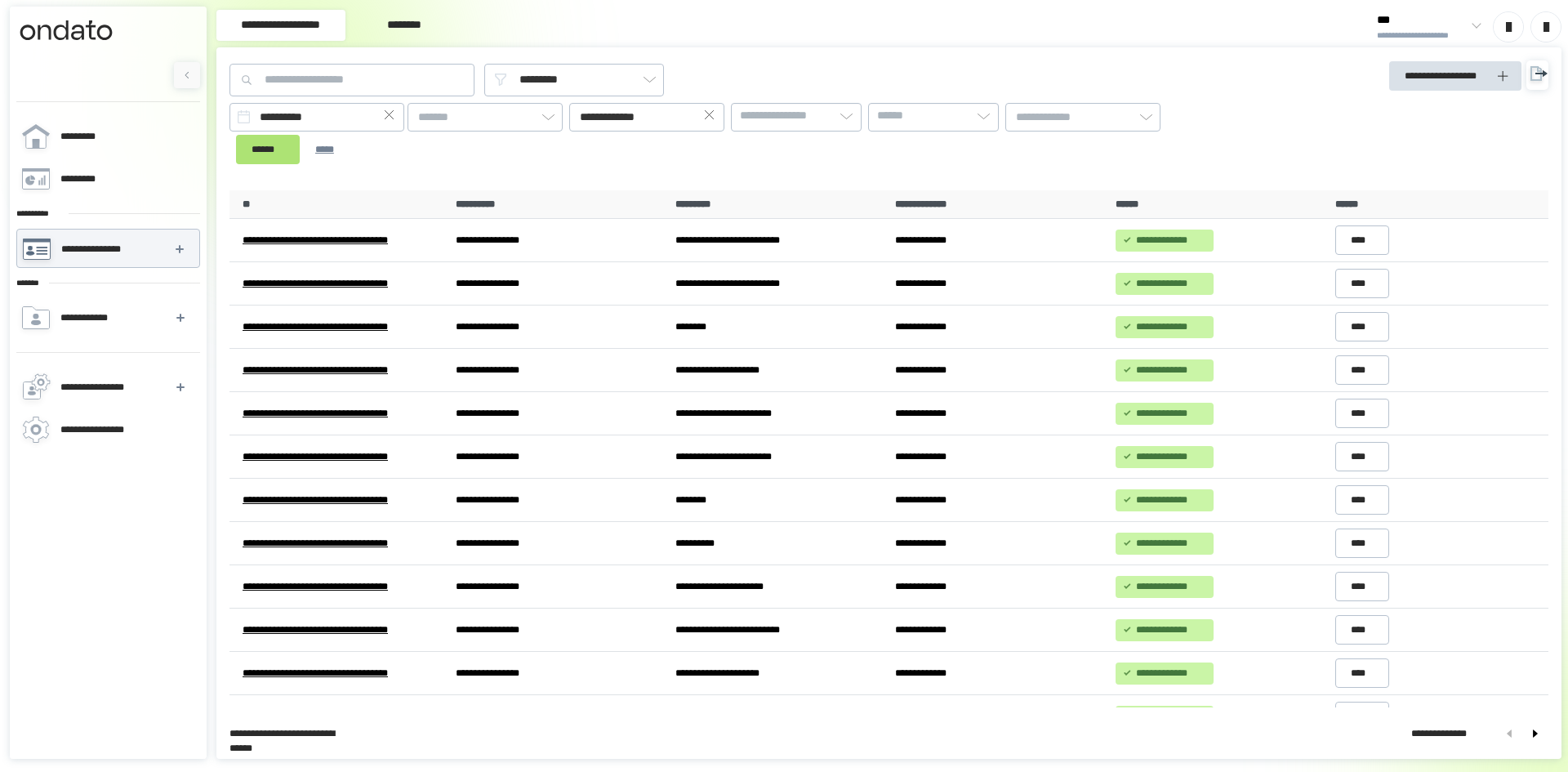click on "******" at bounding box center (268, 149) 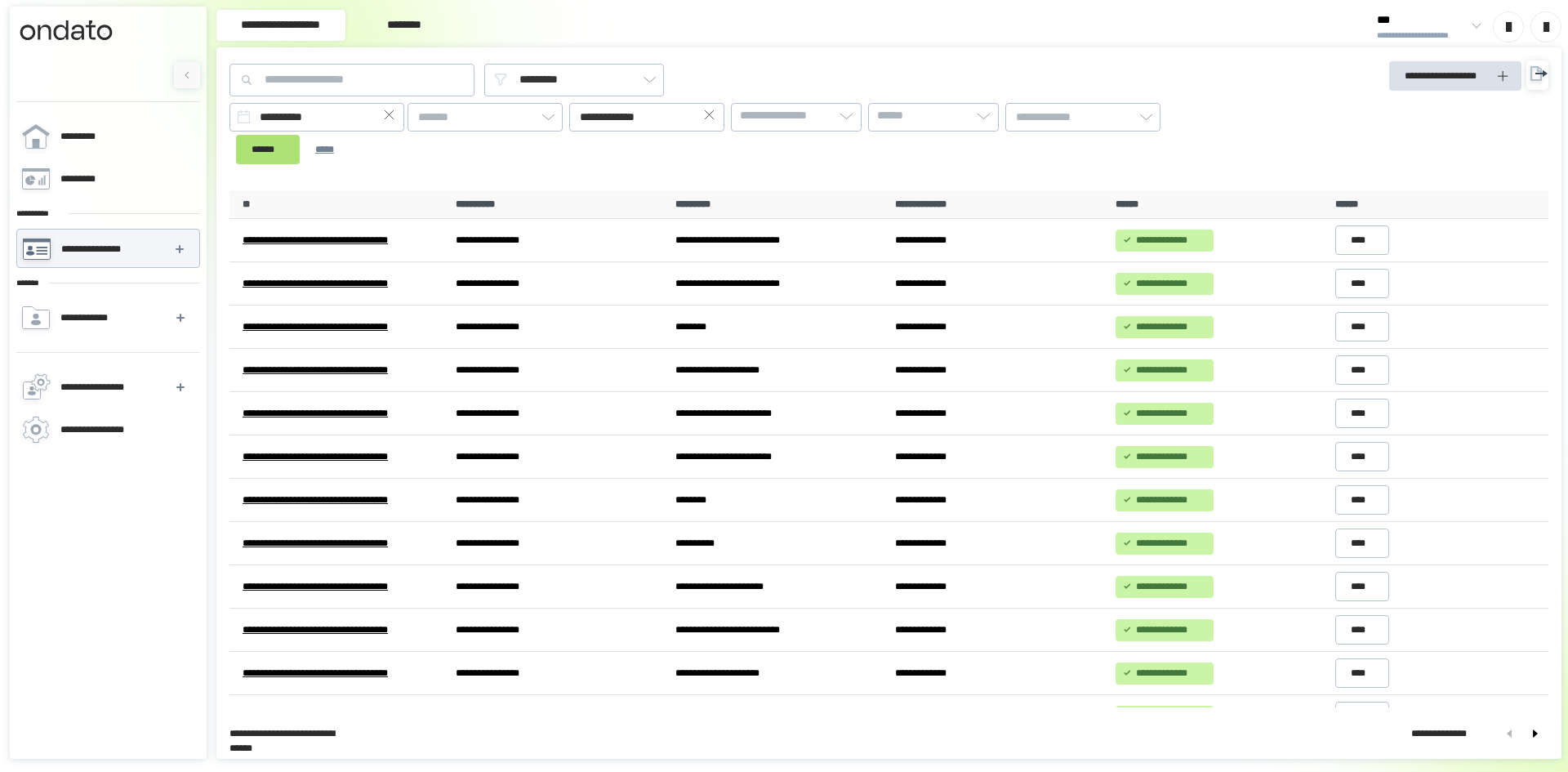 click on "******" at bounding box center (268, 149) 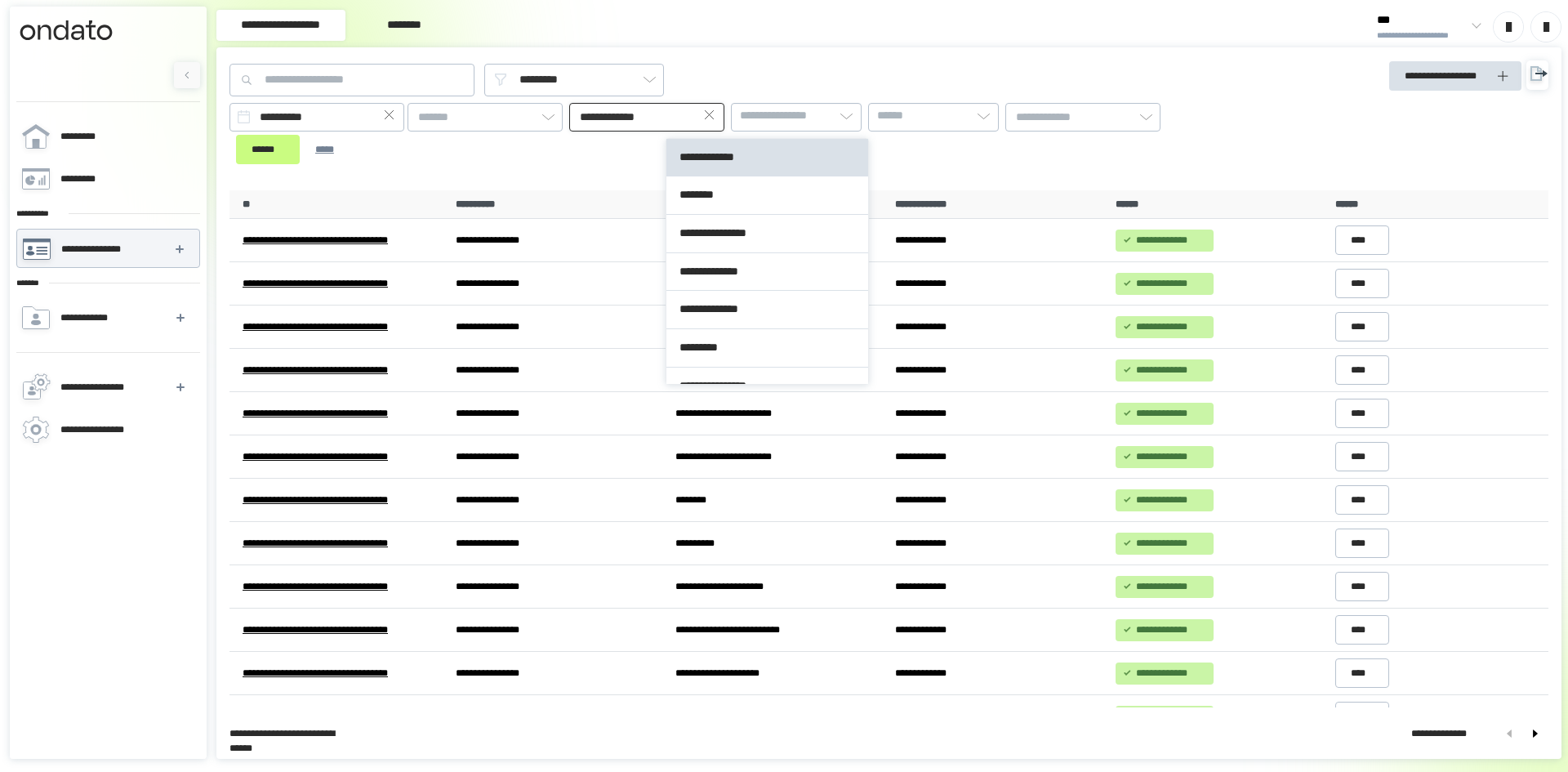 click on "**********" at bounding box center (647, 117) 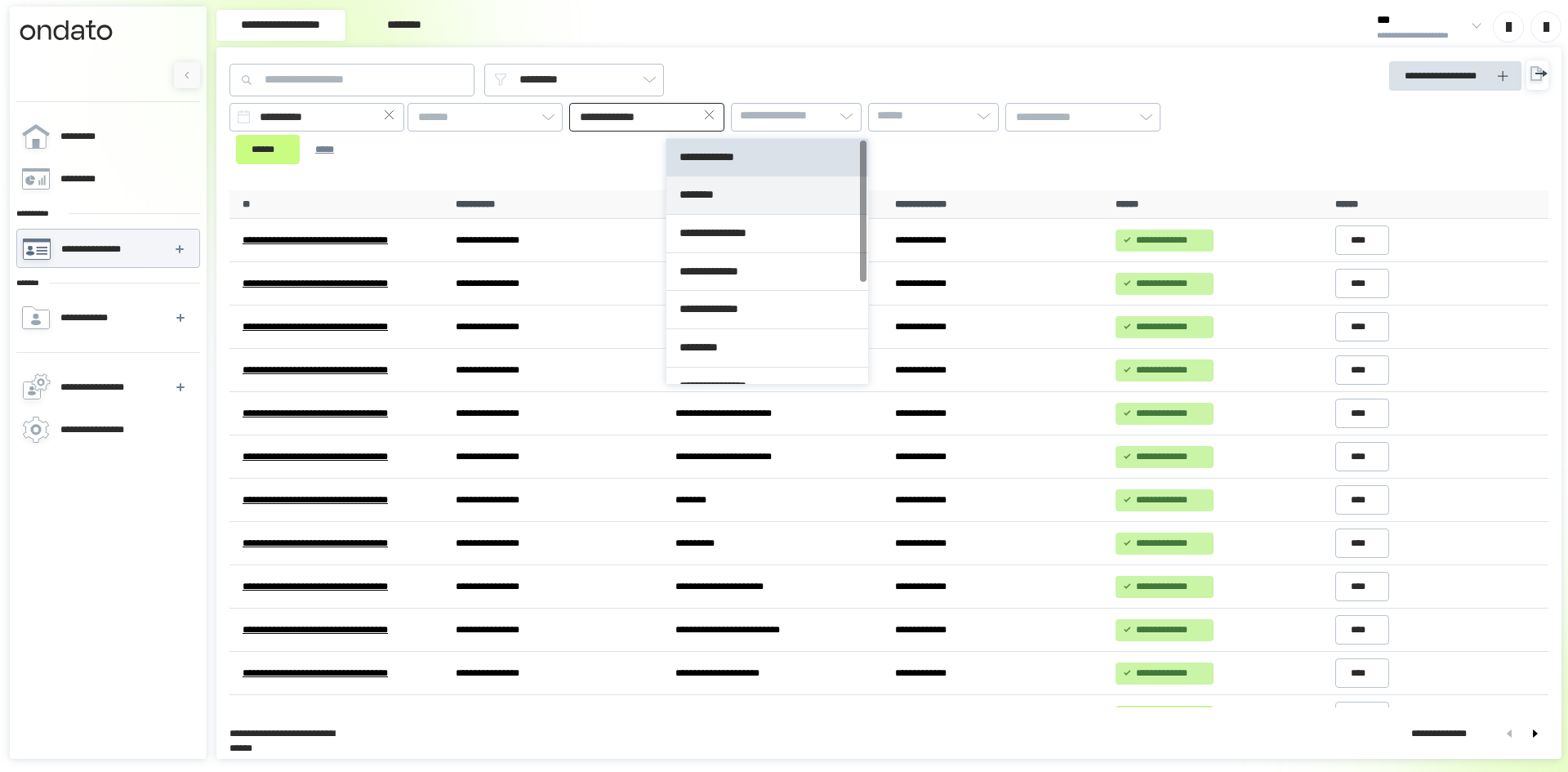 type on "********" 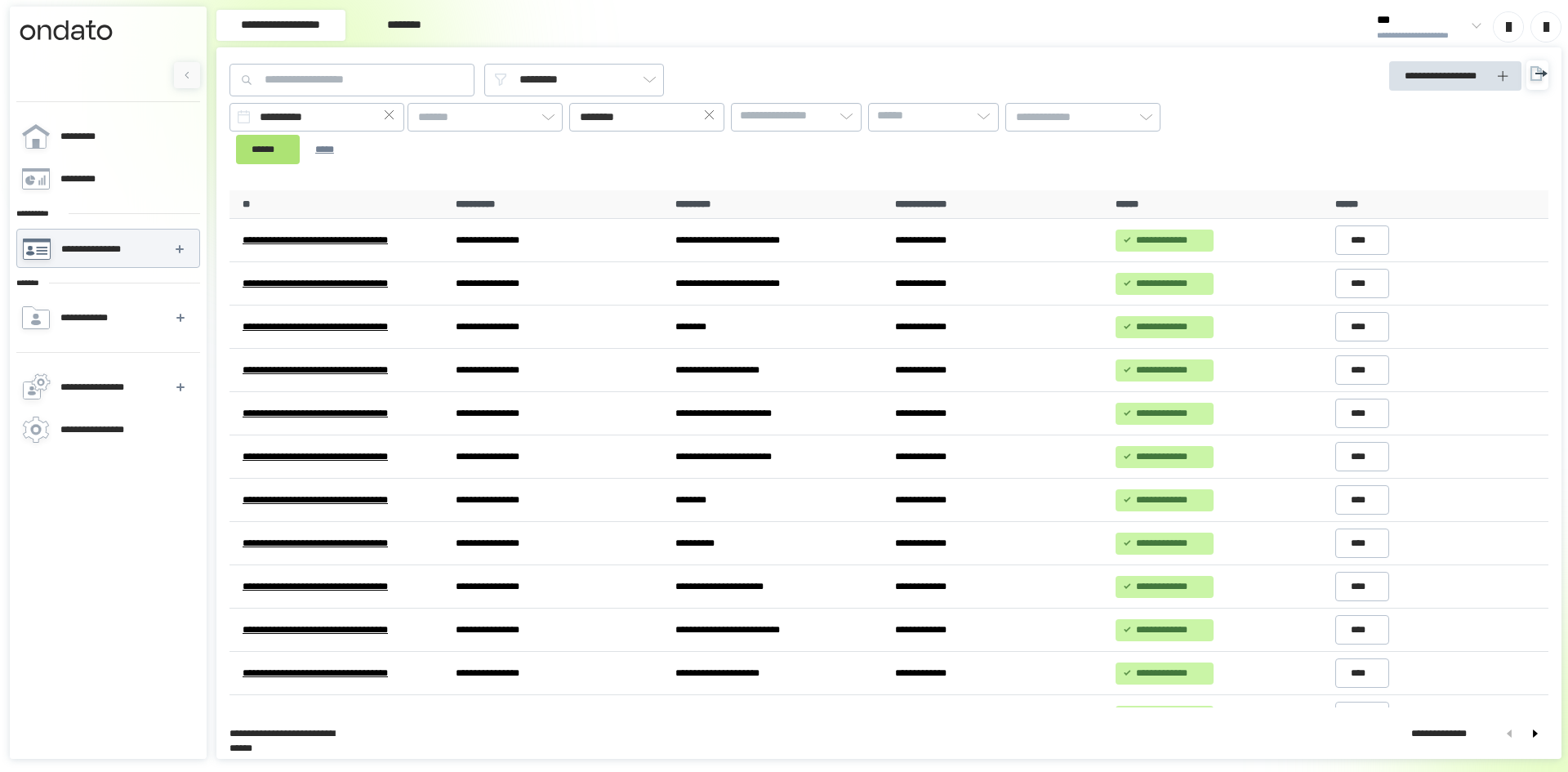 click on "******" at bounding box center (268, 149) 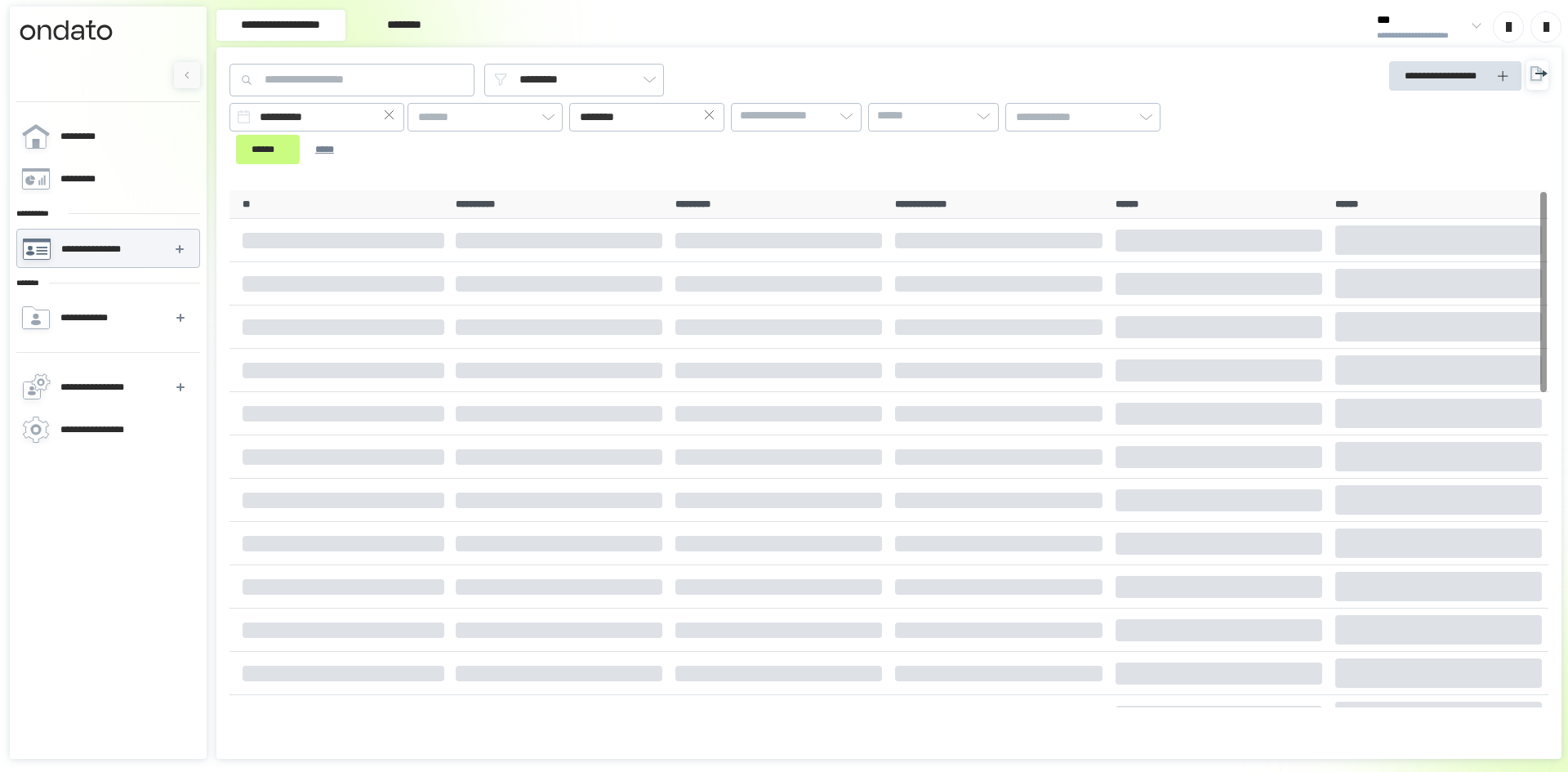 scroll, scrollTop: 0, scrollLeft: 0, axis: both 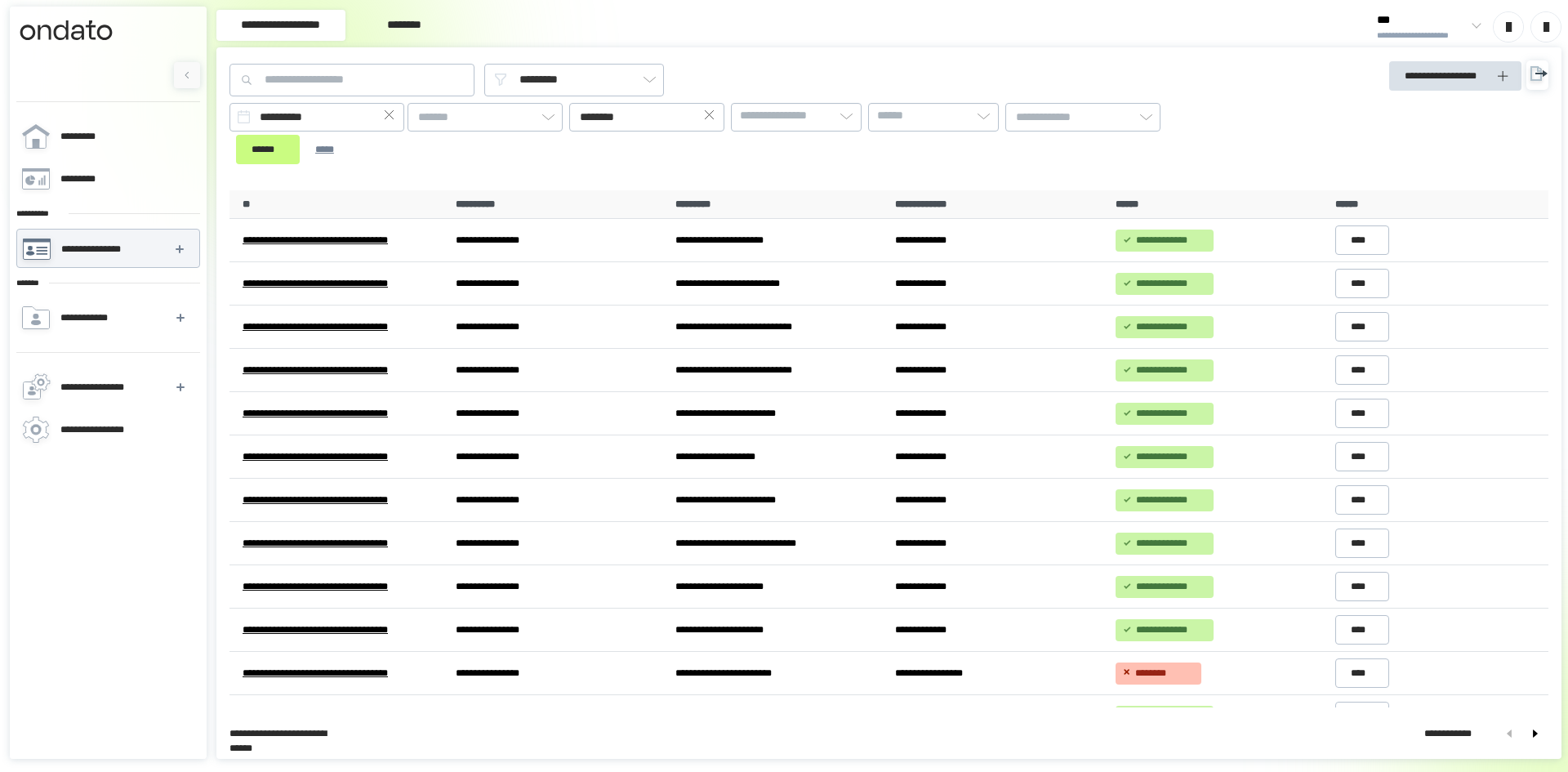 click at bounding box center [710, 117] 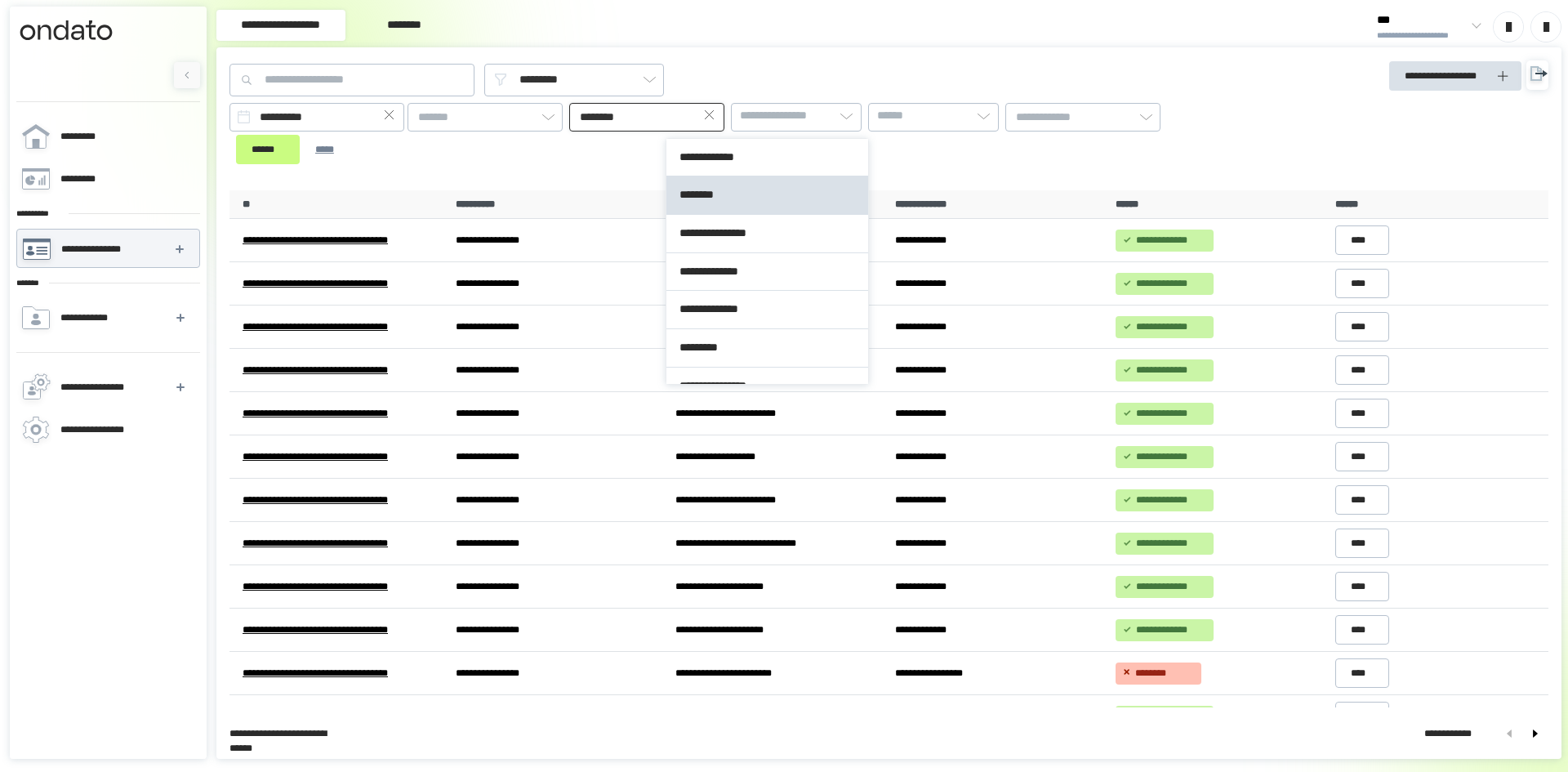 click on "********" at bounding box center [647, 117] 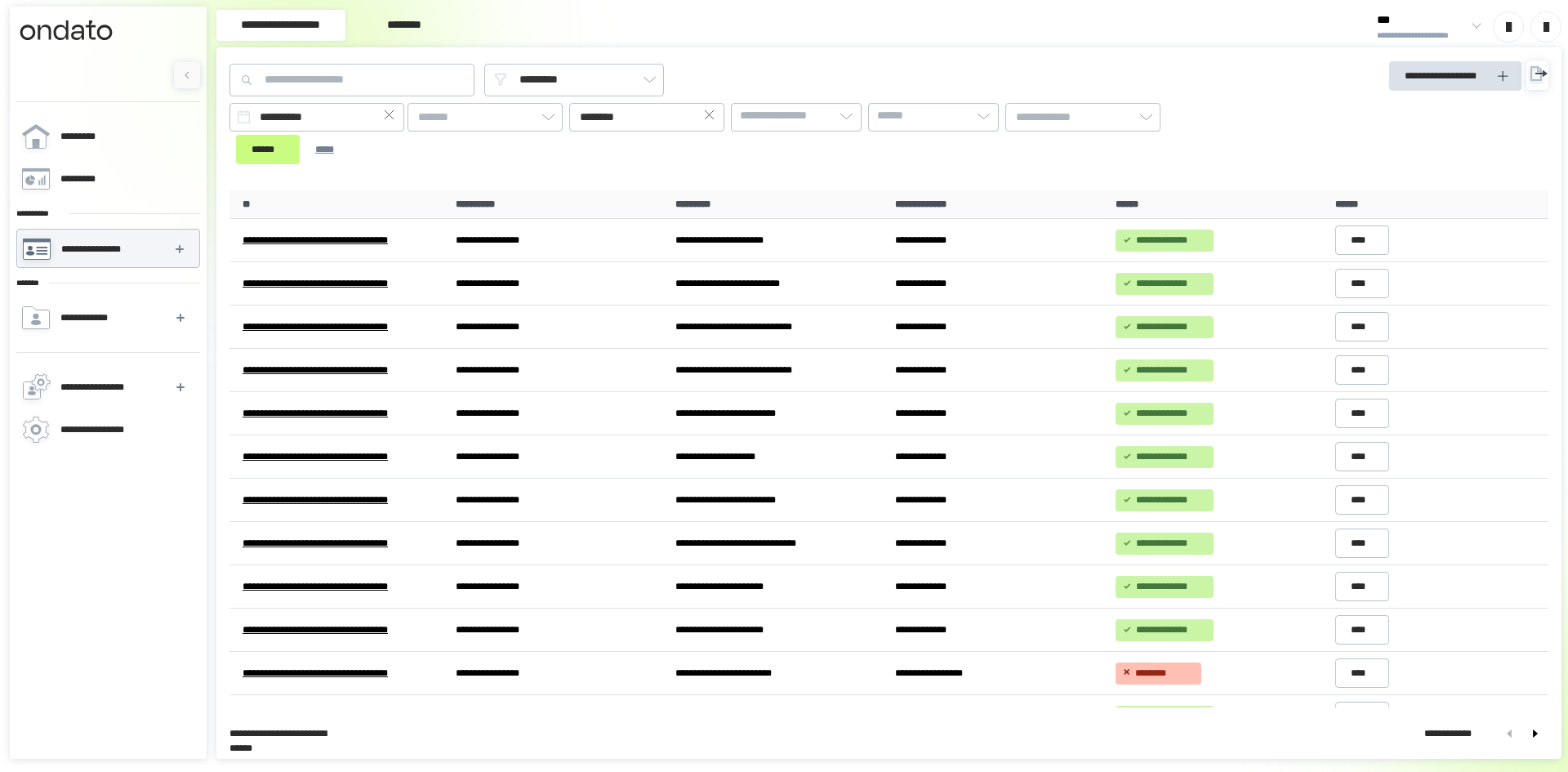 click 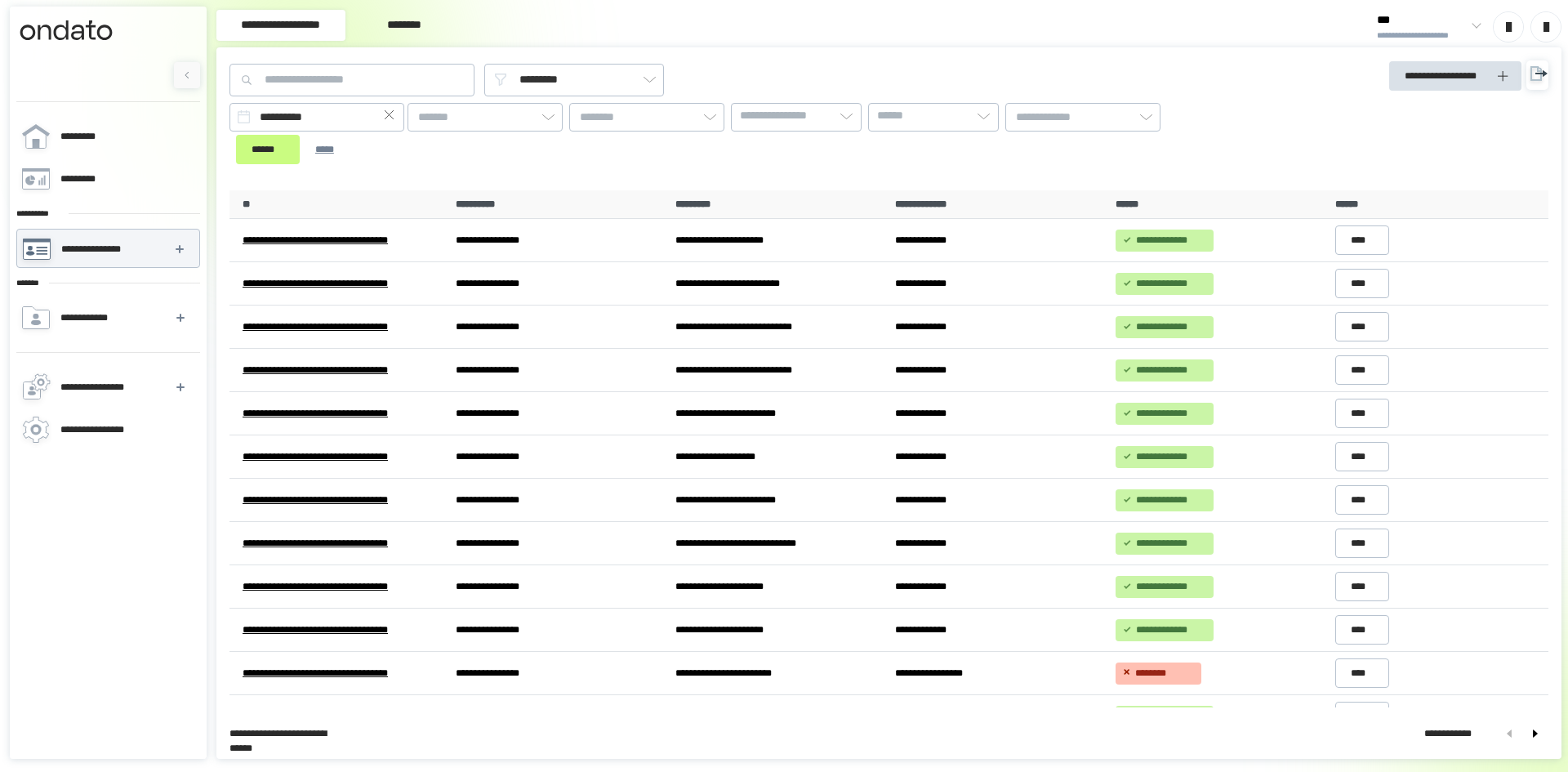 click on "[FIRST] [LAST] [EMAIL] [PHONE]" at bounding box center (723, 118) 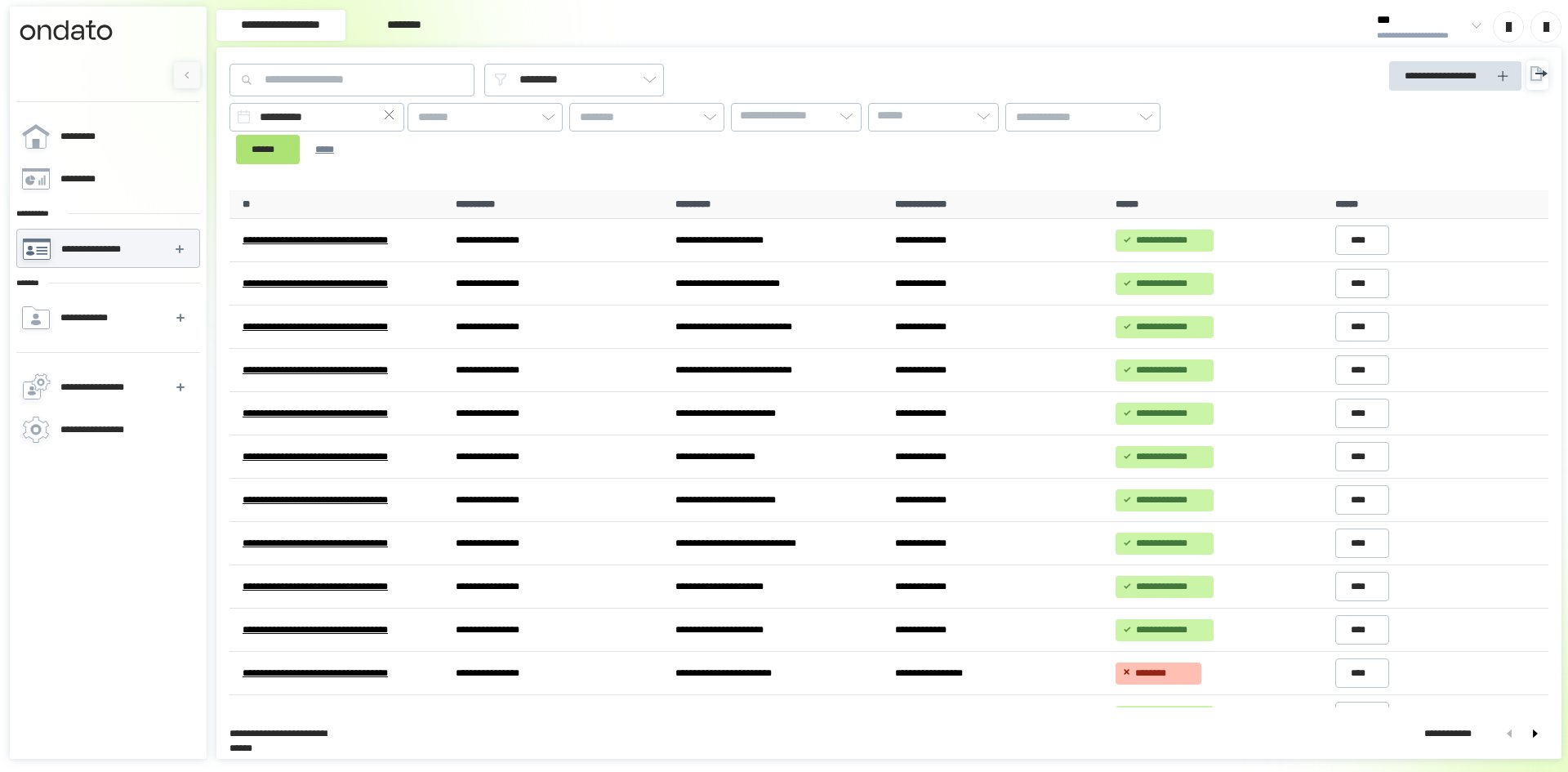 click on "******" at bounding box center [268, 149] 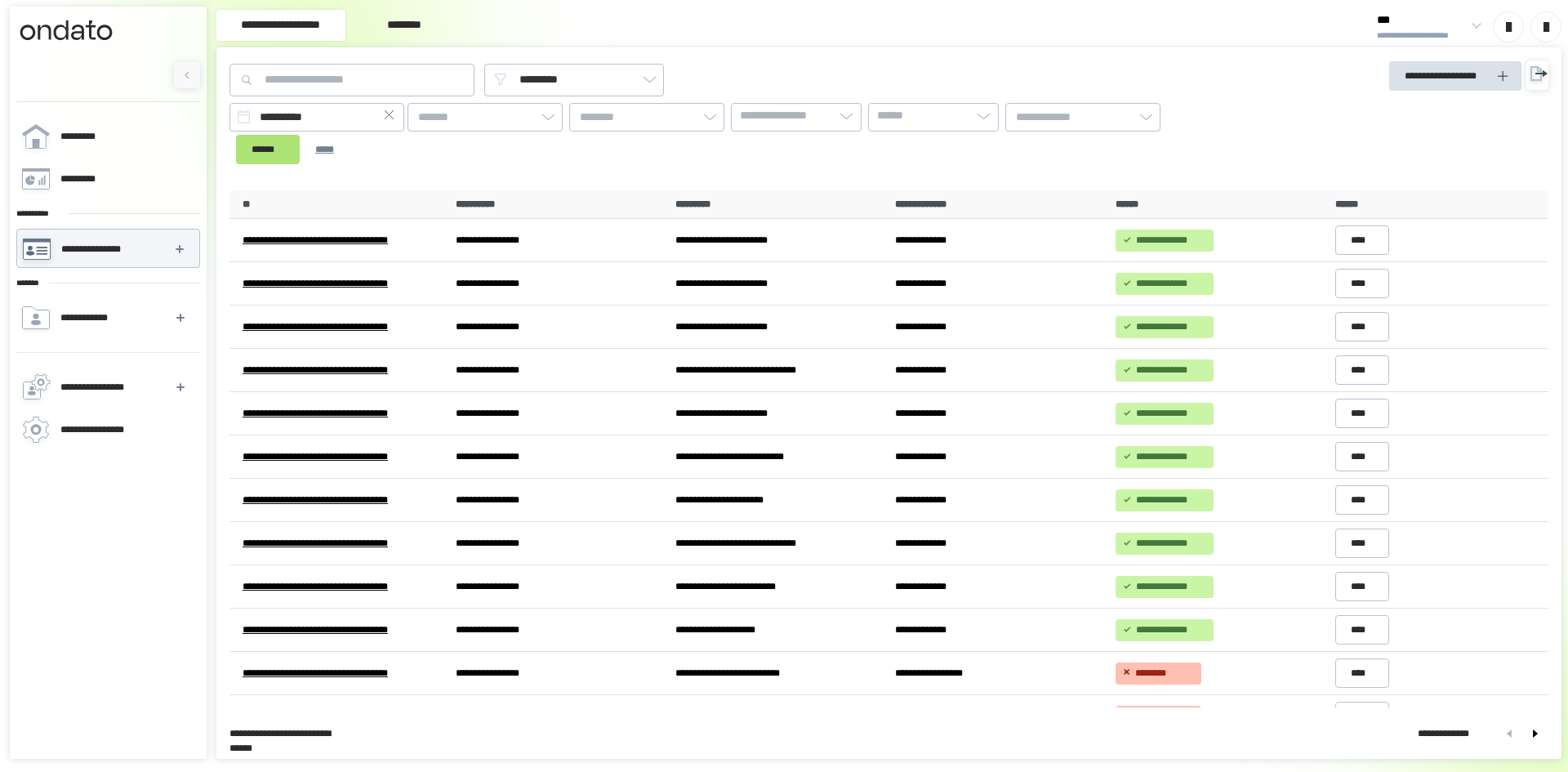 click on "******" at bounding box center [268, 149] 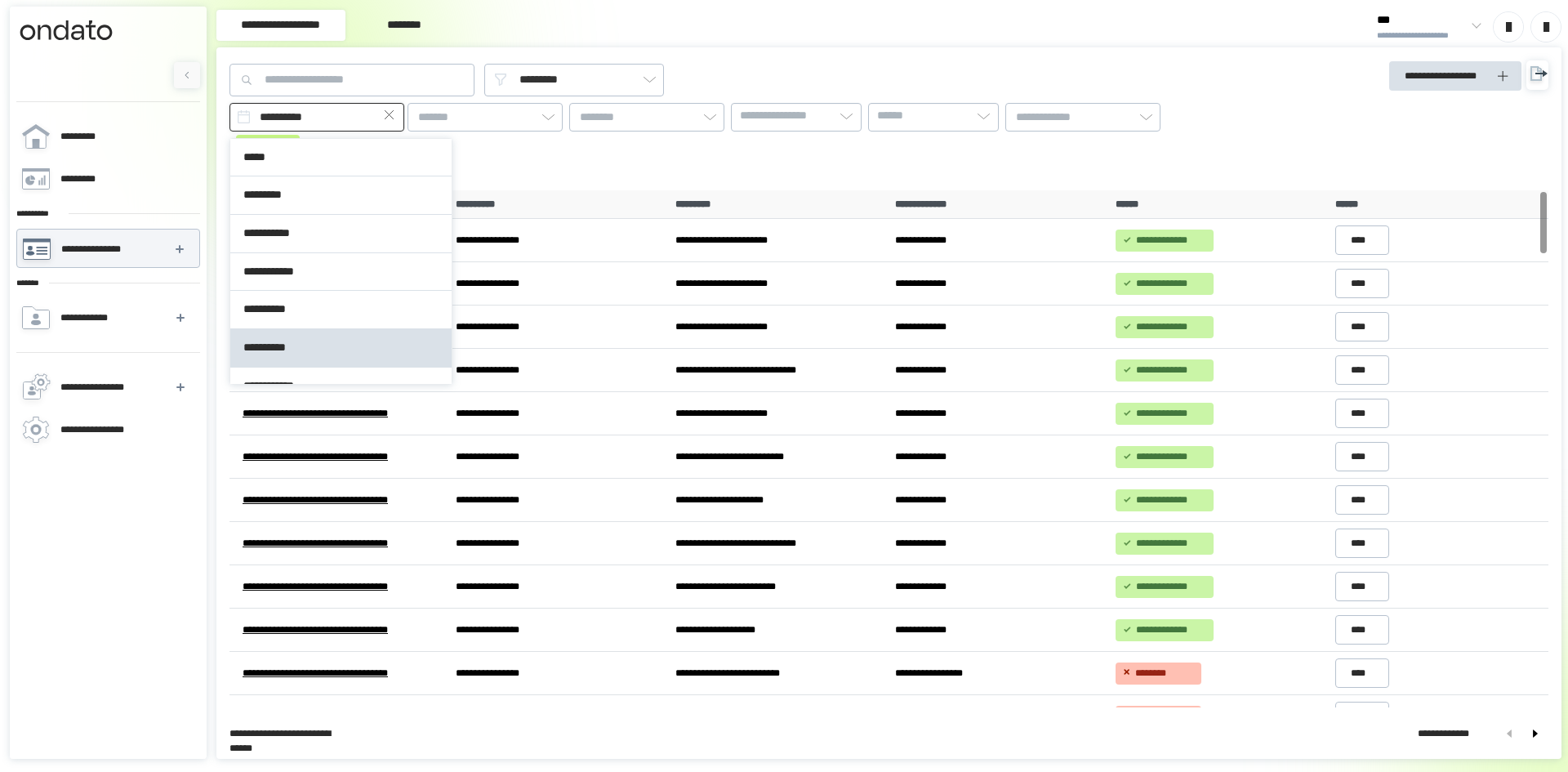 click on "**********" at bounding box center [317, 117] 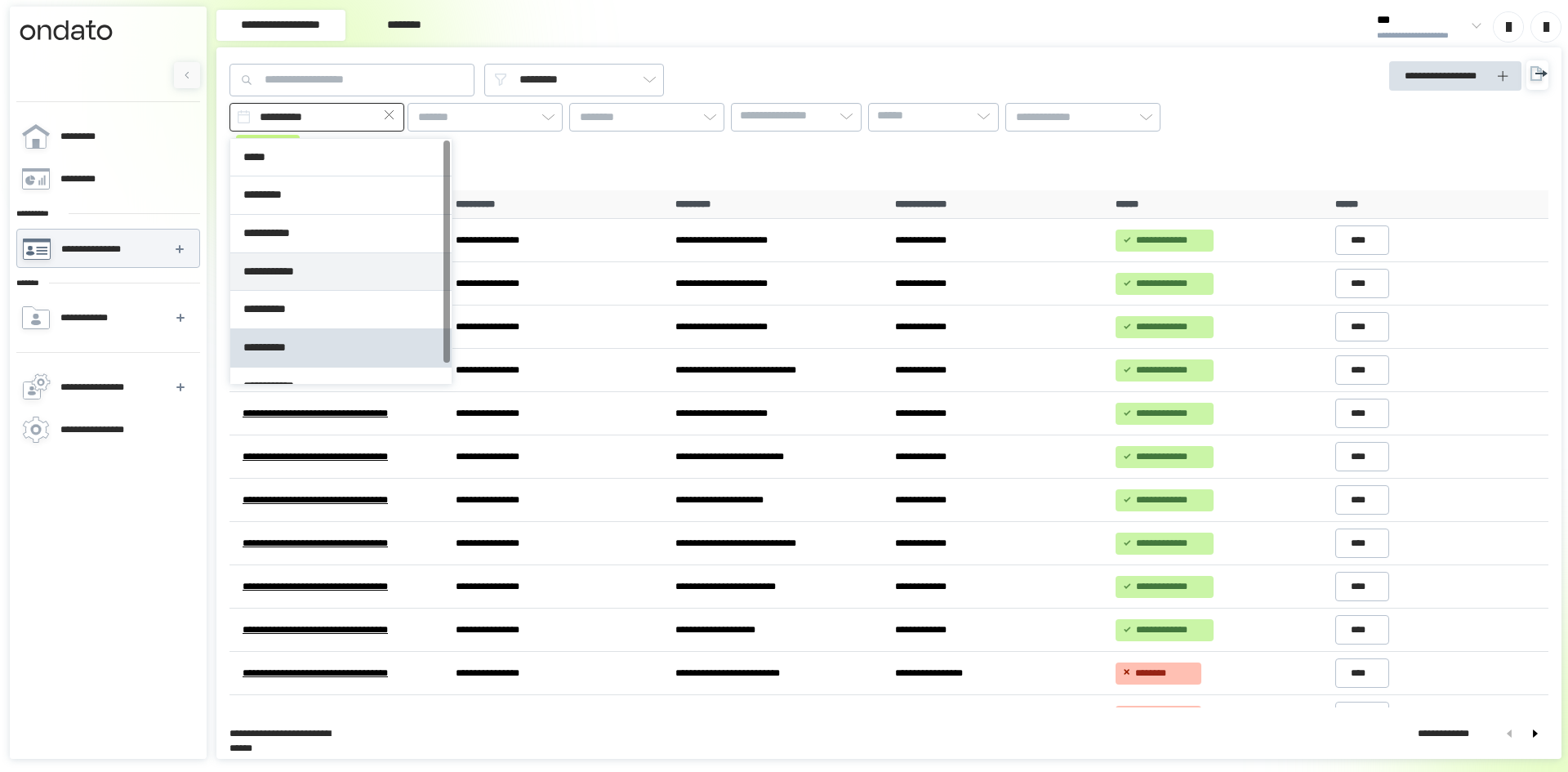 scroll, scrollTop: 21, scrollLeft: 0, axis: vertical 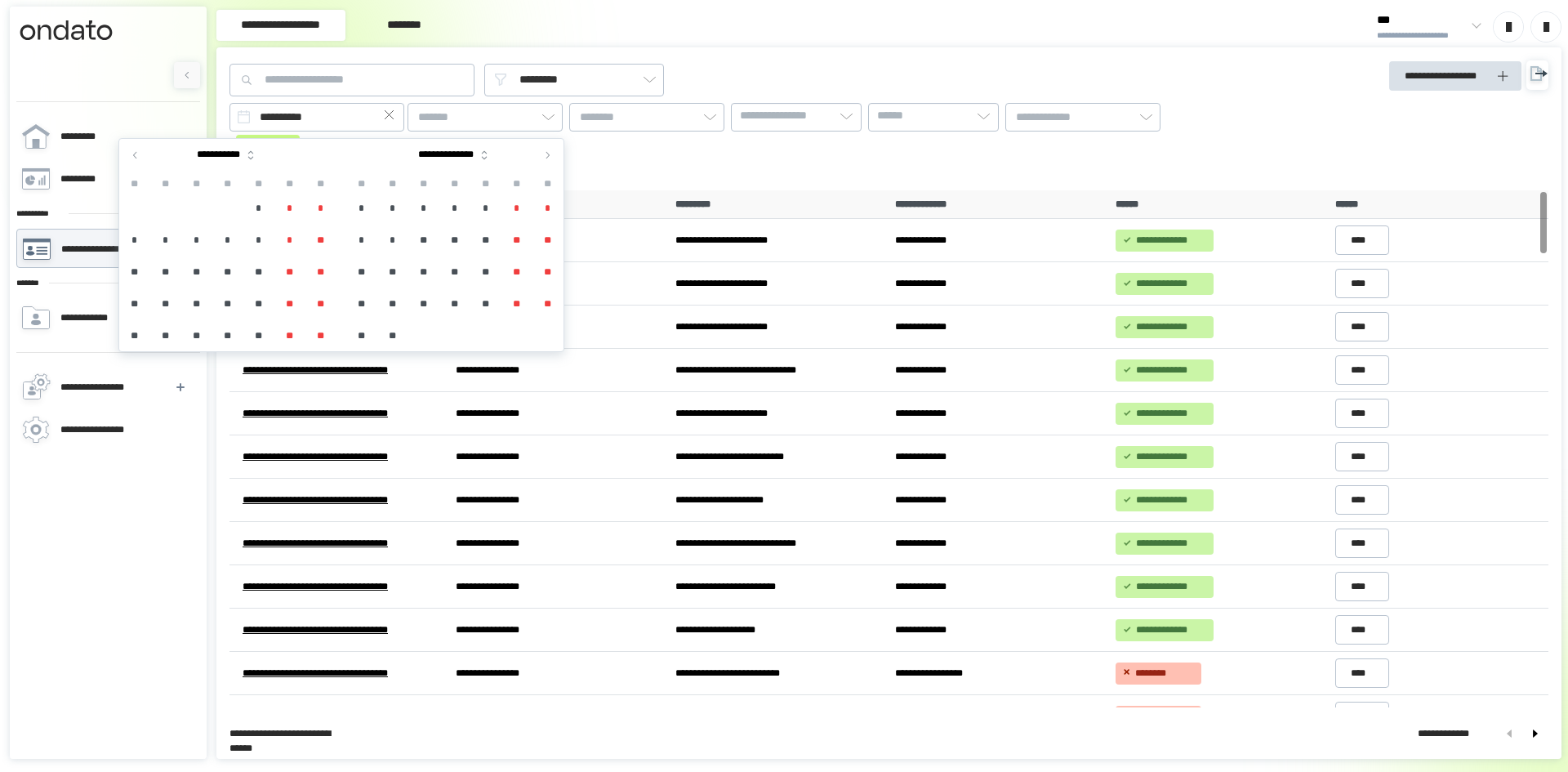 click 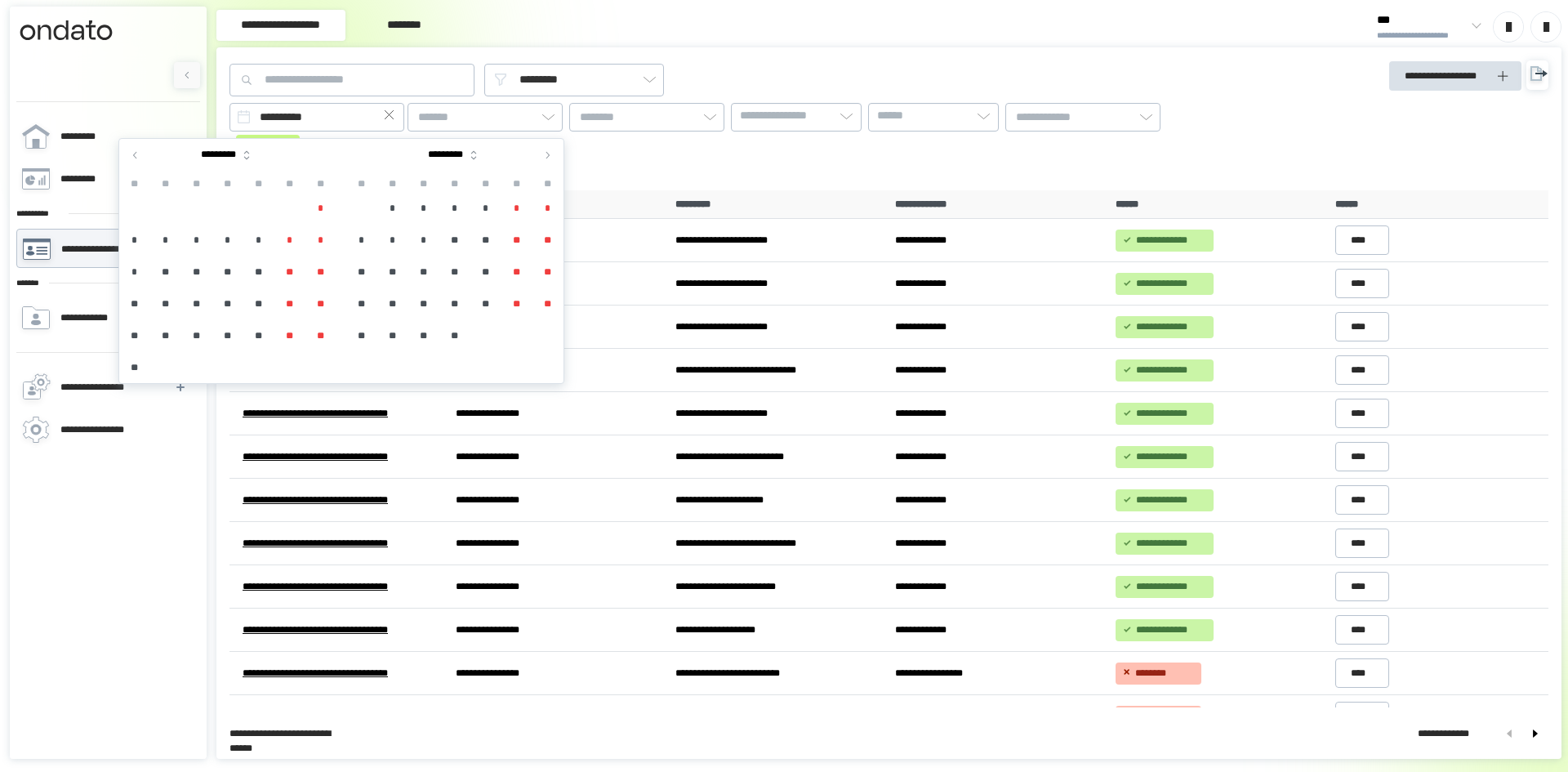click on "*" at bounding box center (321, 208) 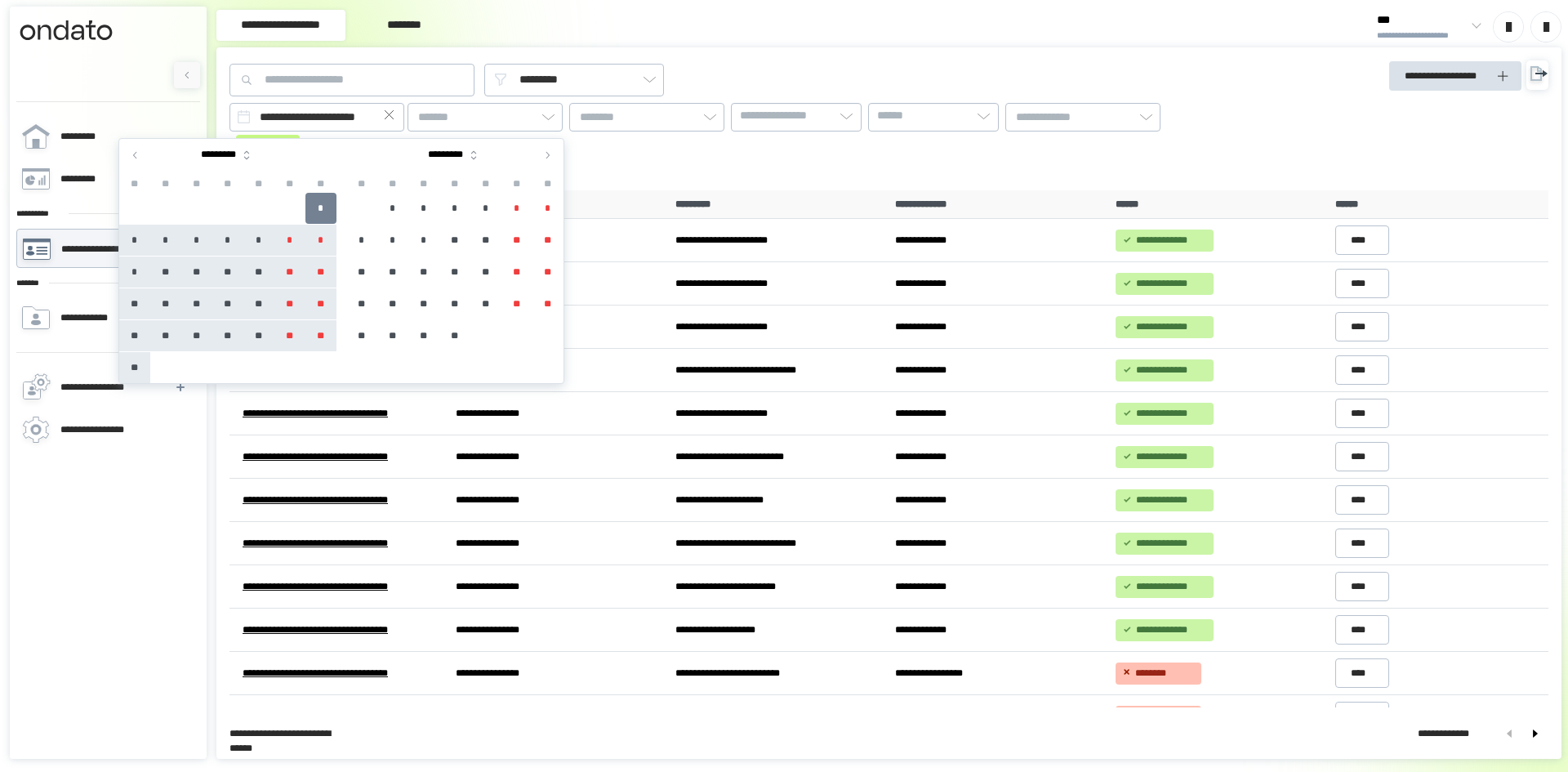 click on "**" at bounding box center (135, 368) 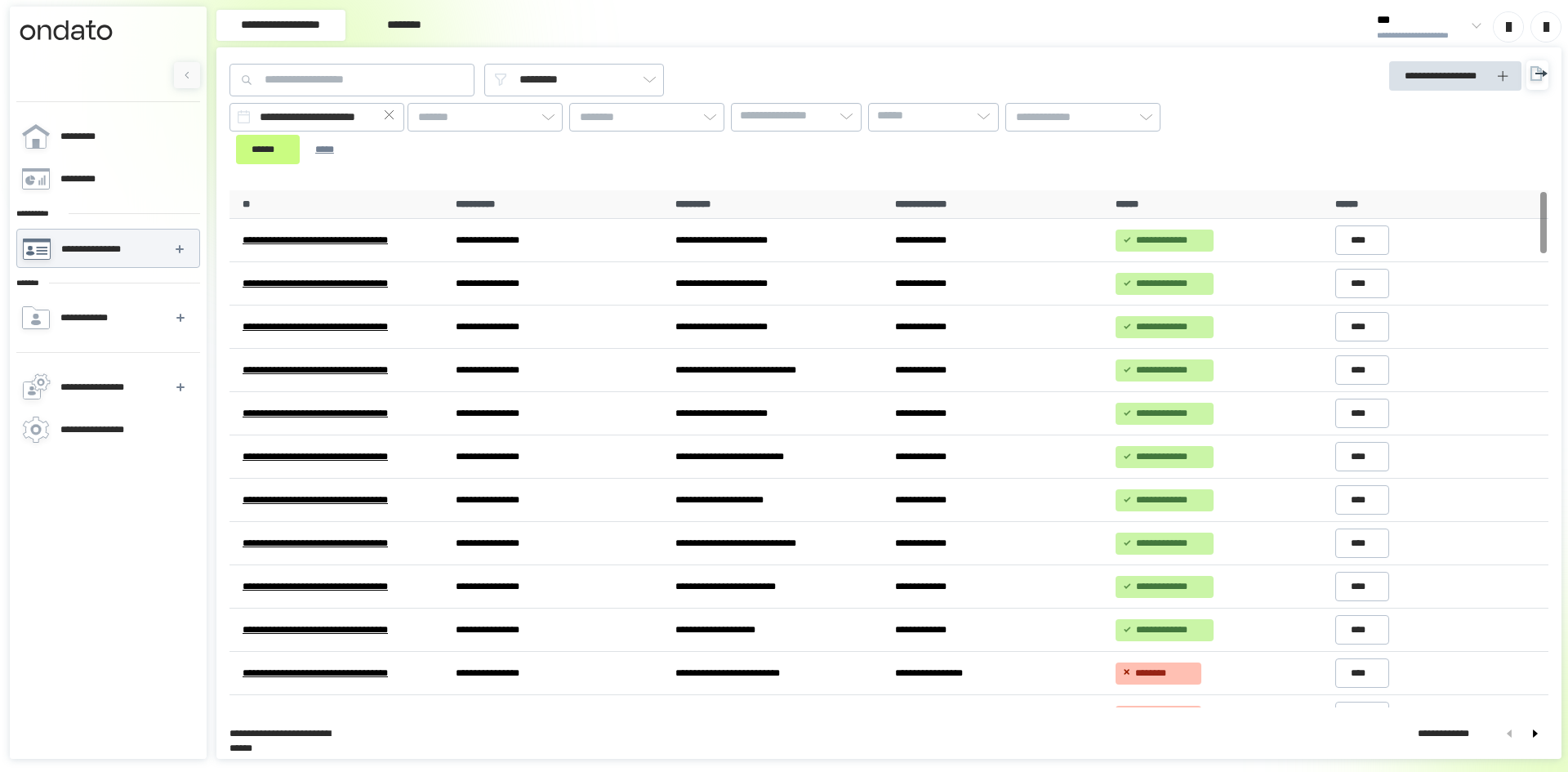 click on "**********" at bounding box center [723, 132] 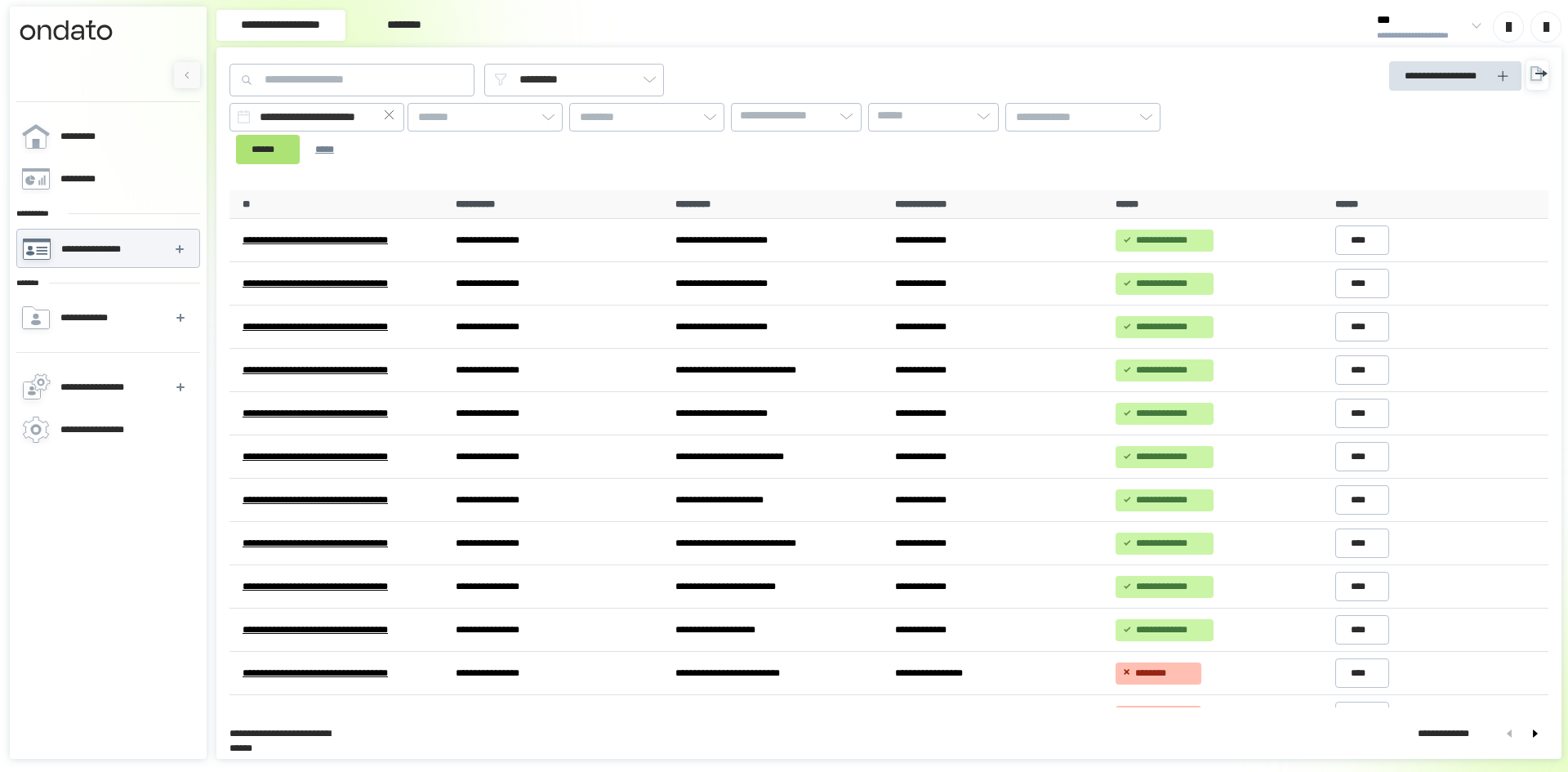 click on "******" at bounding box center [268, 149] 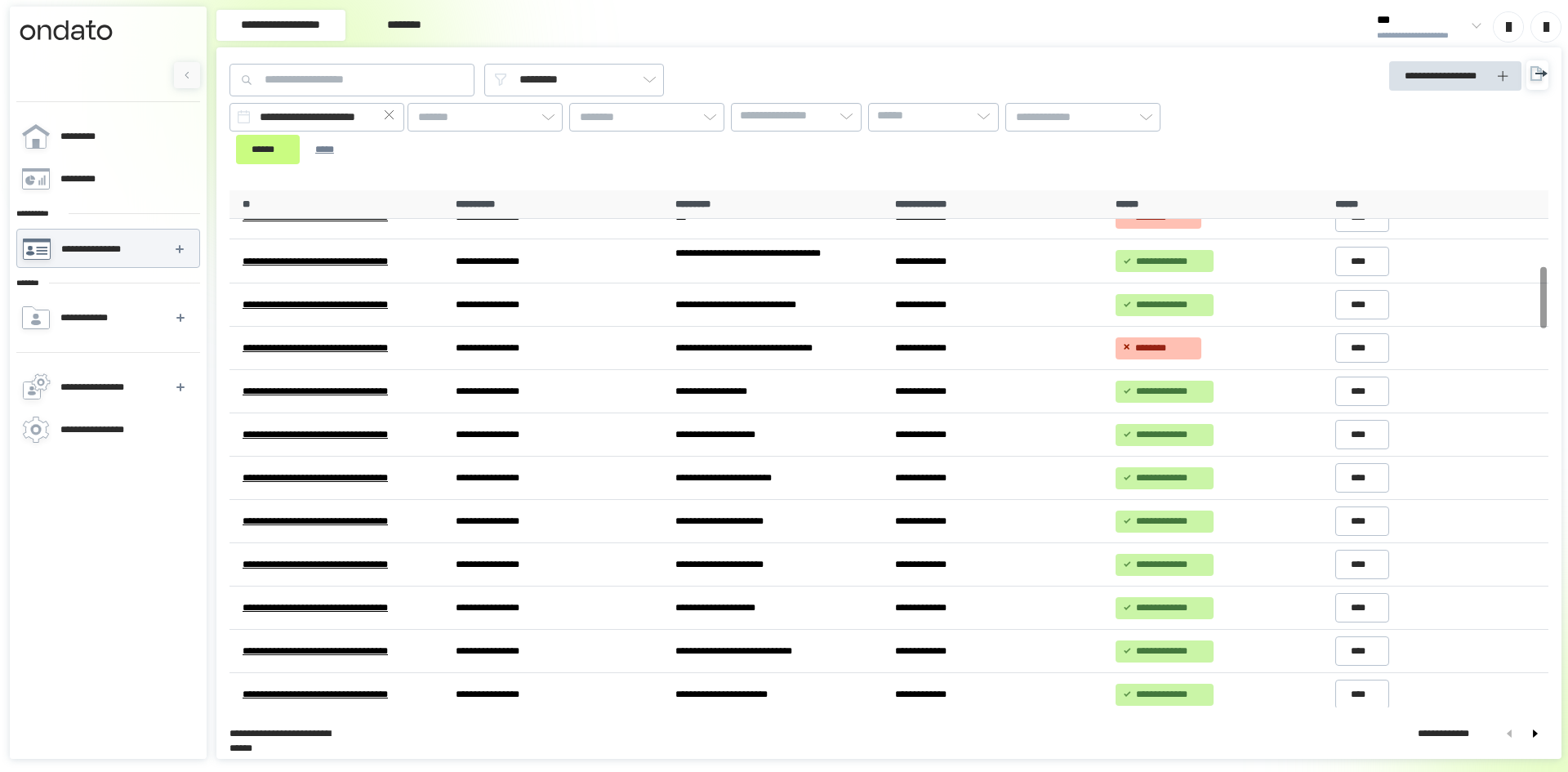 scroll, scrollTop: 0, scrollLeft: 0, axis: both 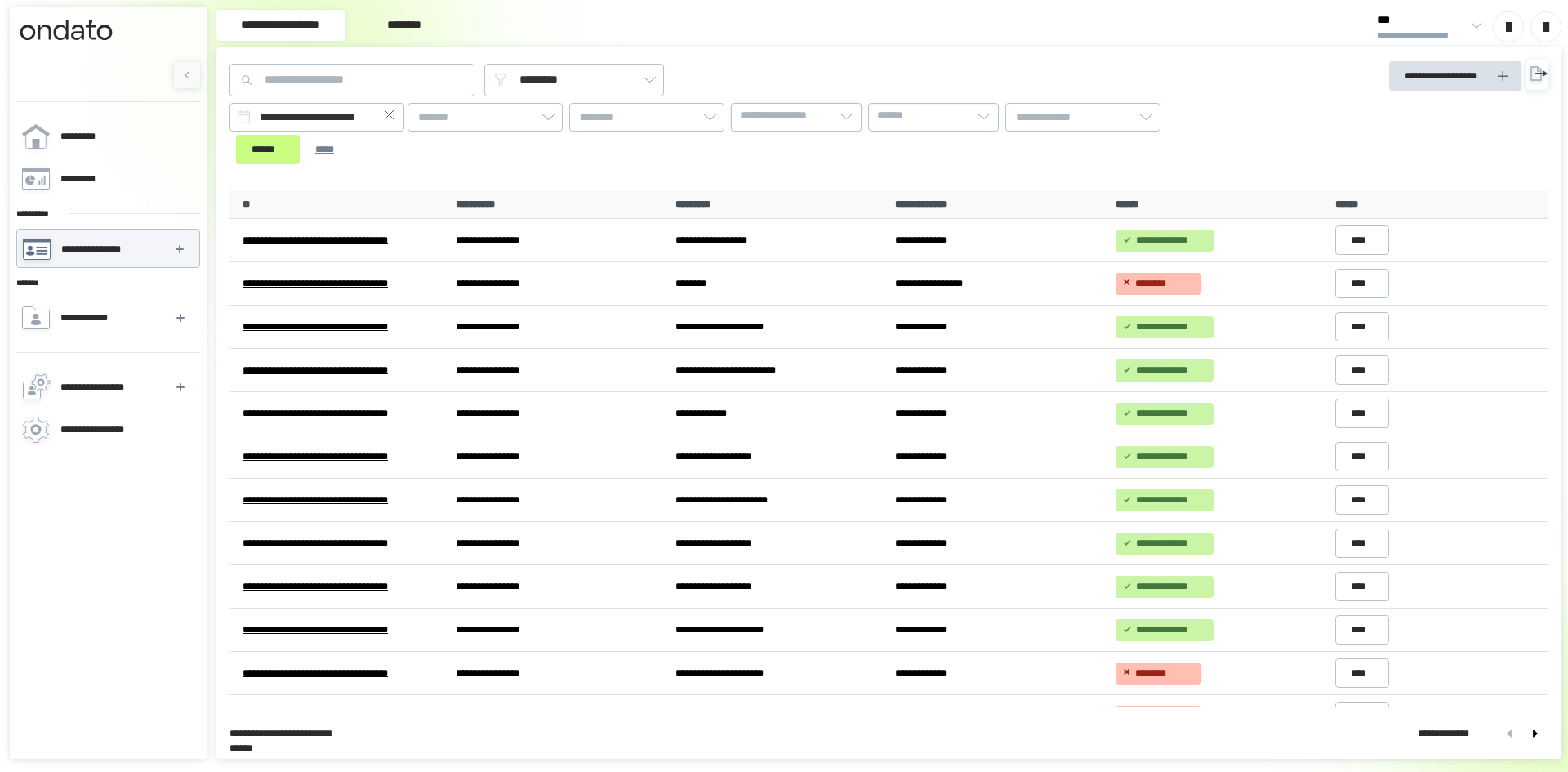 click on "**********" at bounding box center [796, 117] 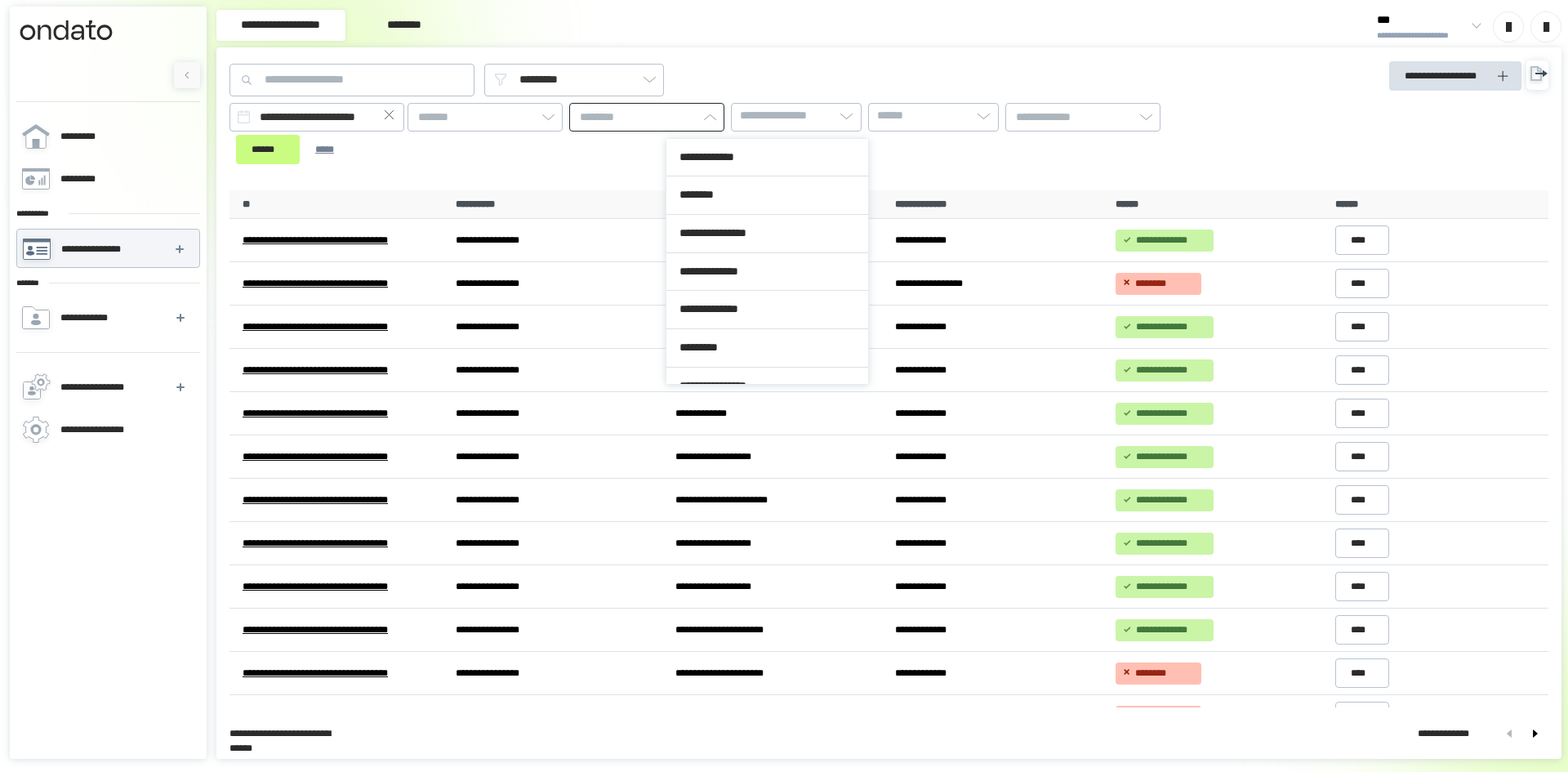 click at bounding box center [647, 117] 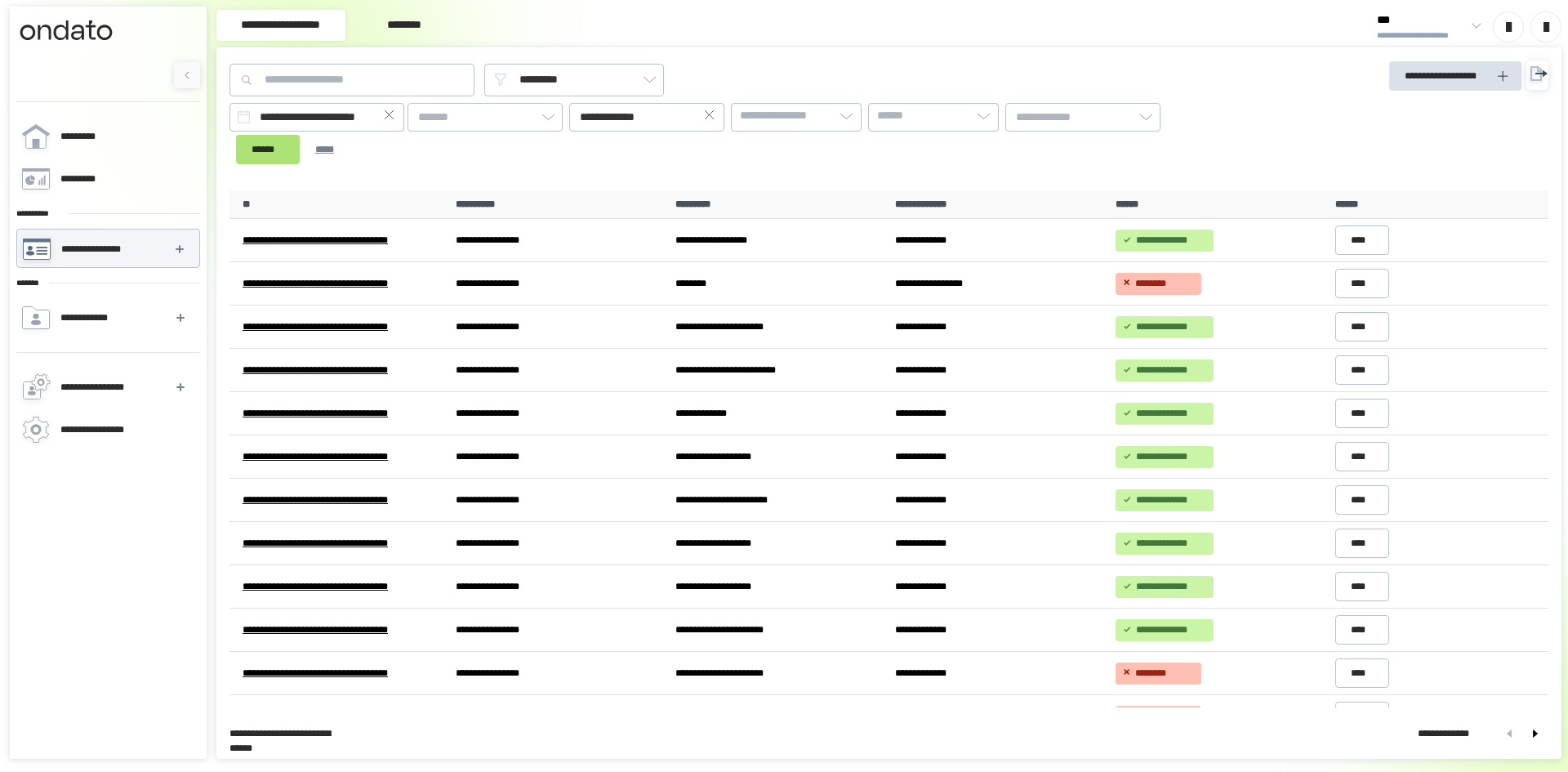 click on "******" at bounding box center [268, 149] 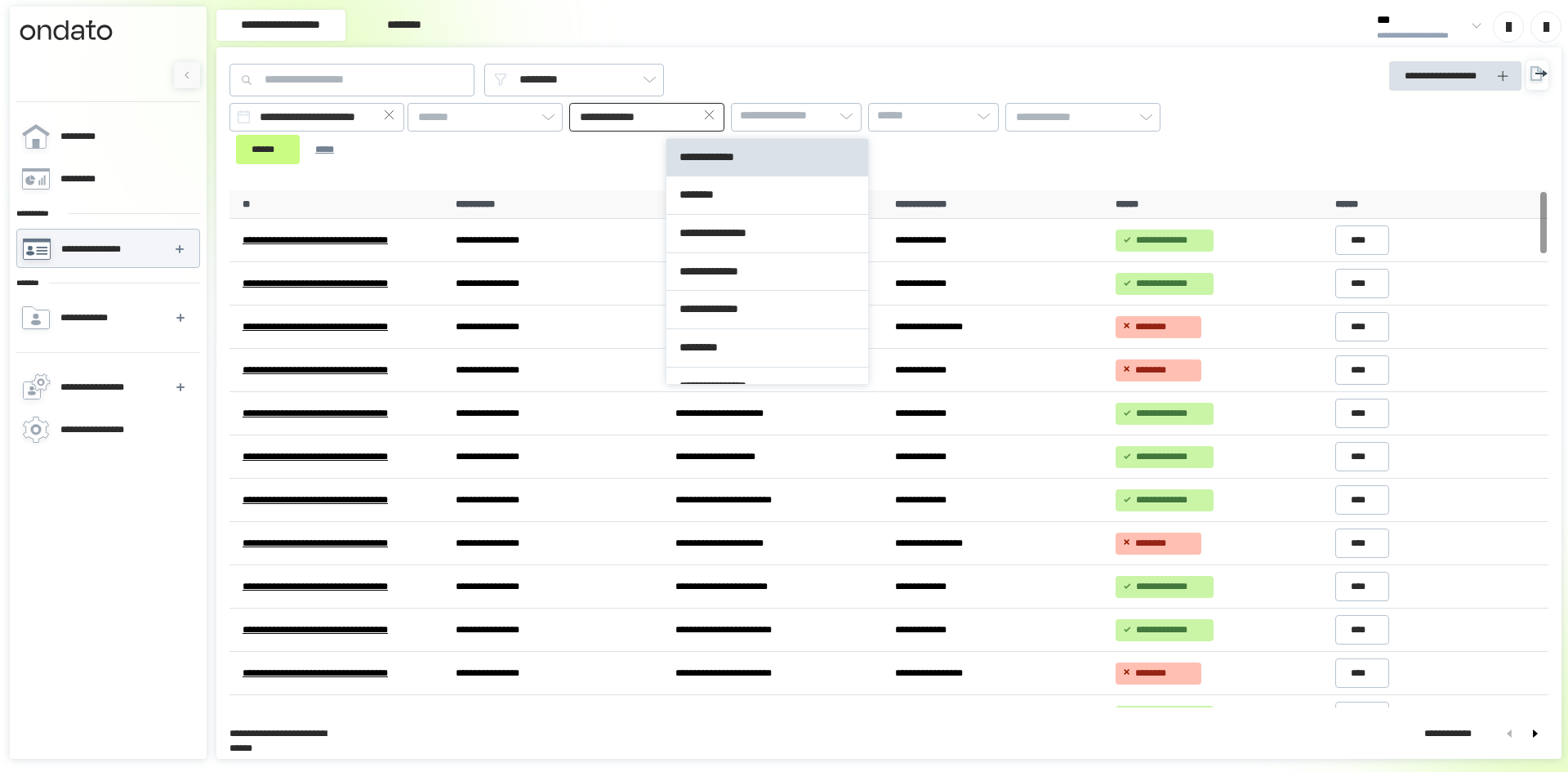 click on "**********" at bounding box center [647, 117] 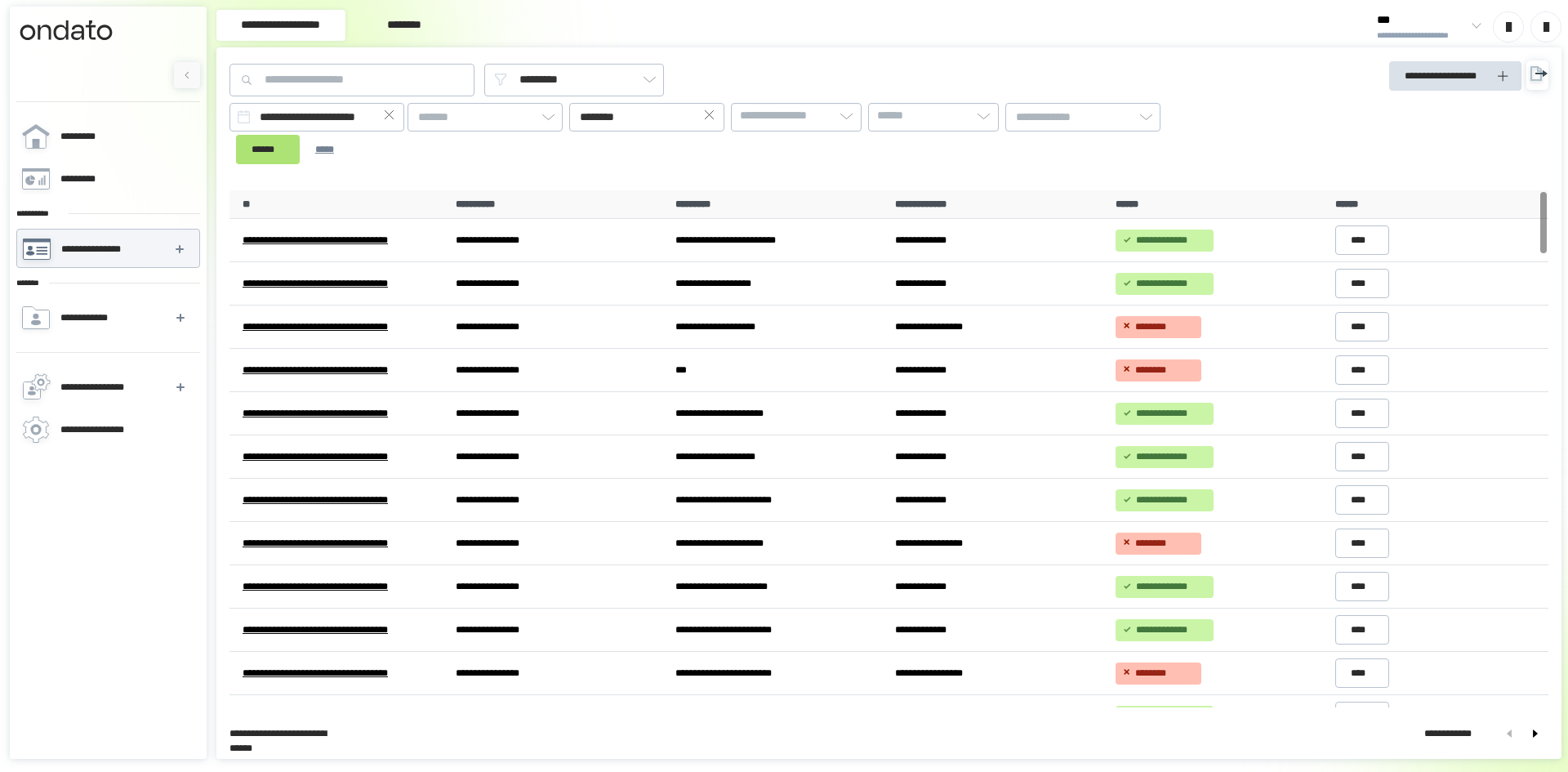 click on "******" at bounding box center (268, 149) 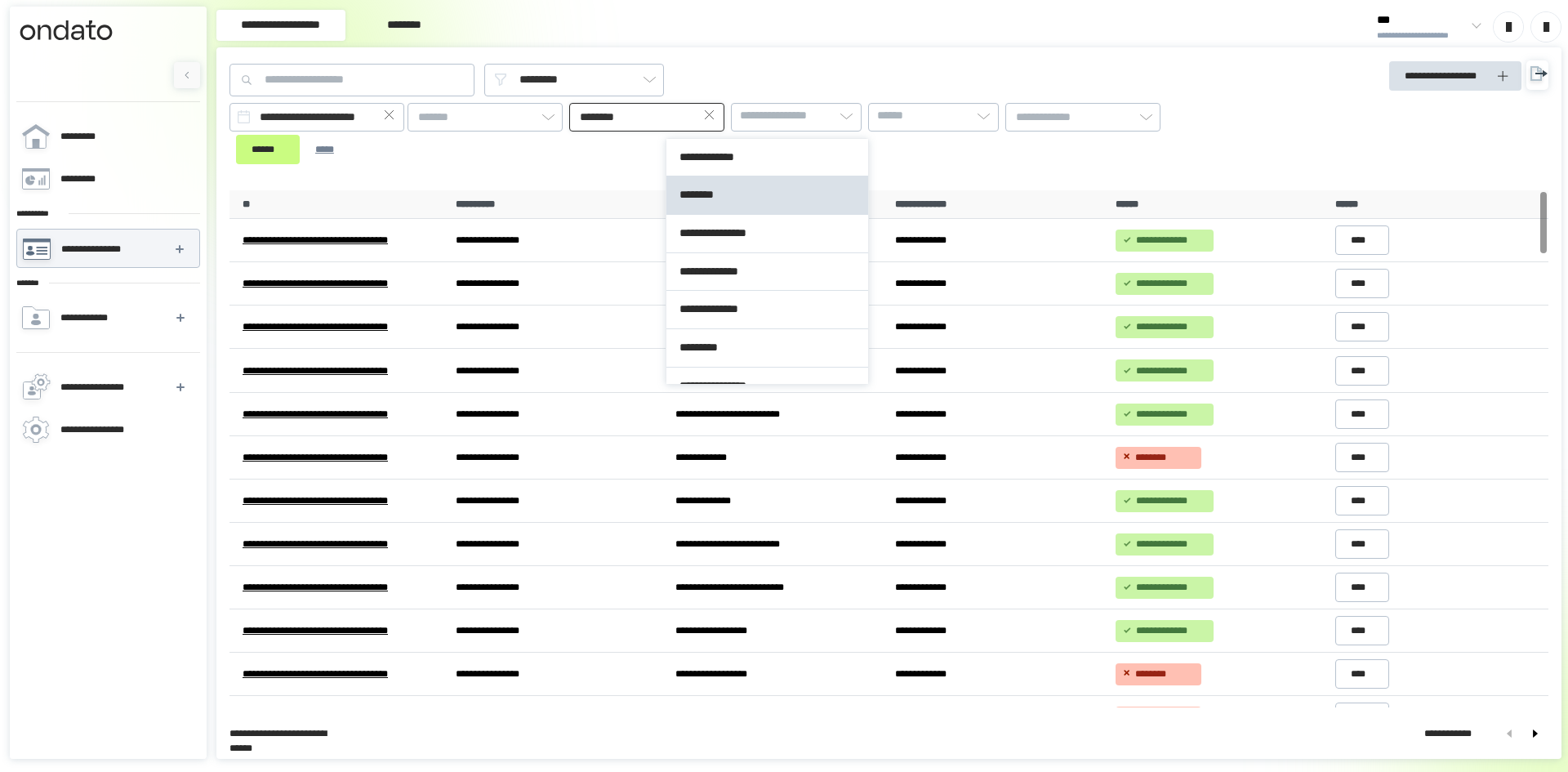 click on "********" at bounding box center [647, 117] 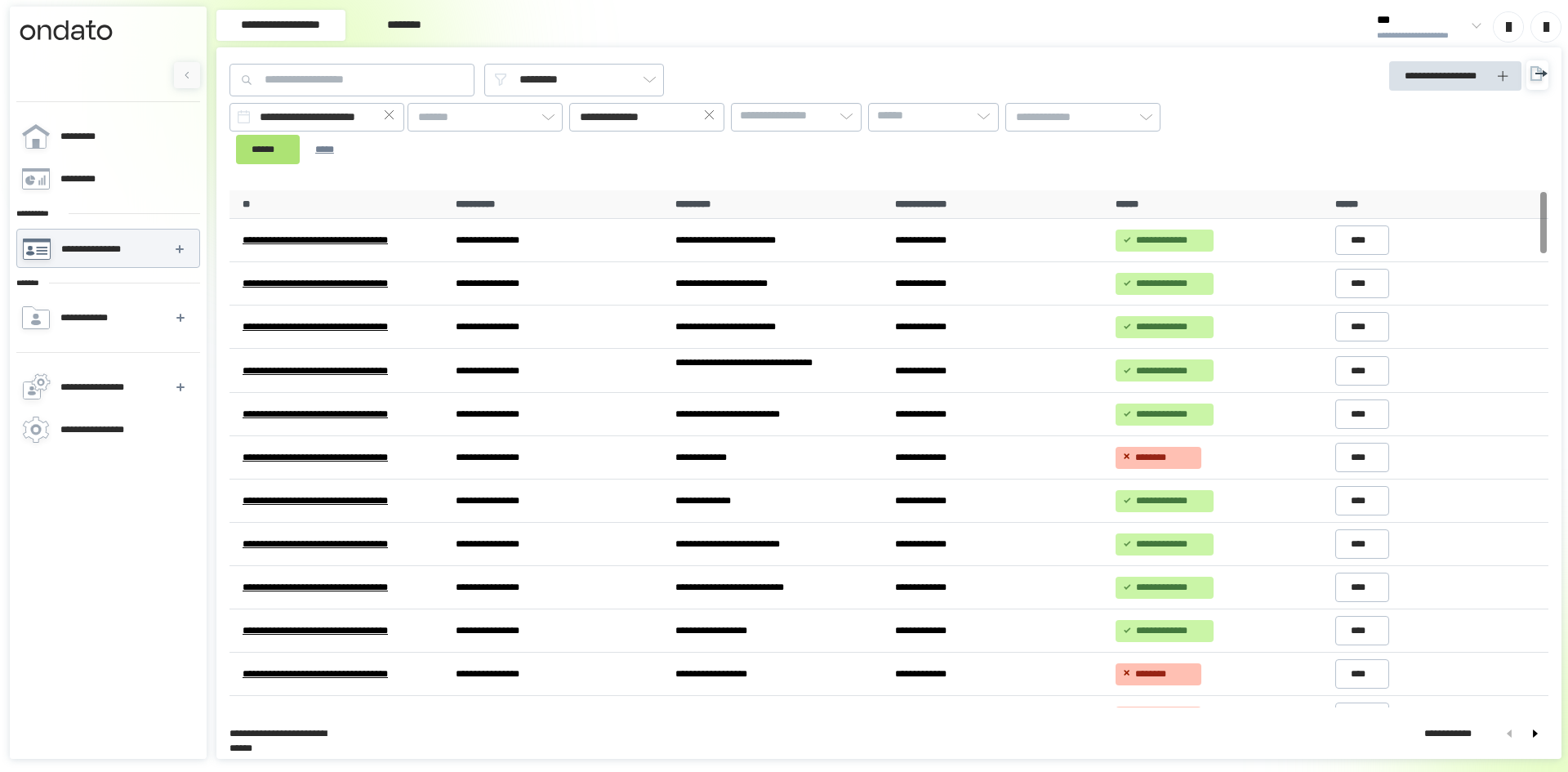 click on "******" at bounding box center (268, 149) 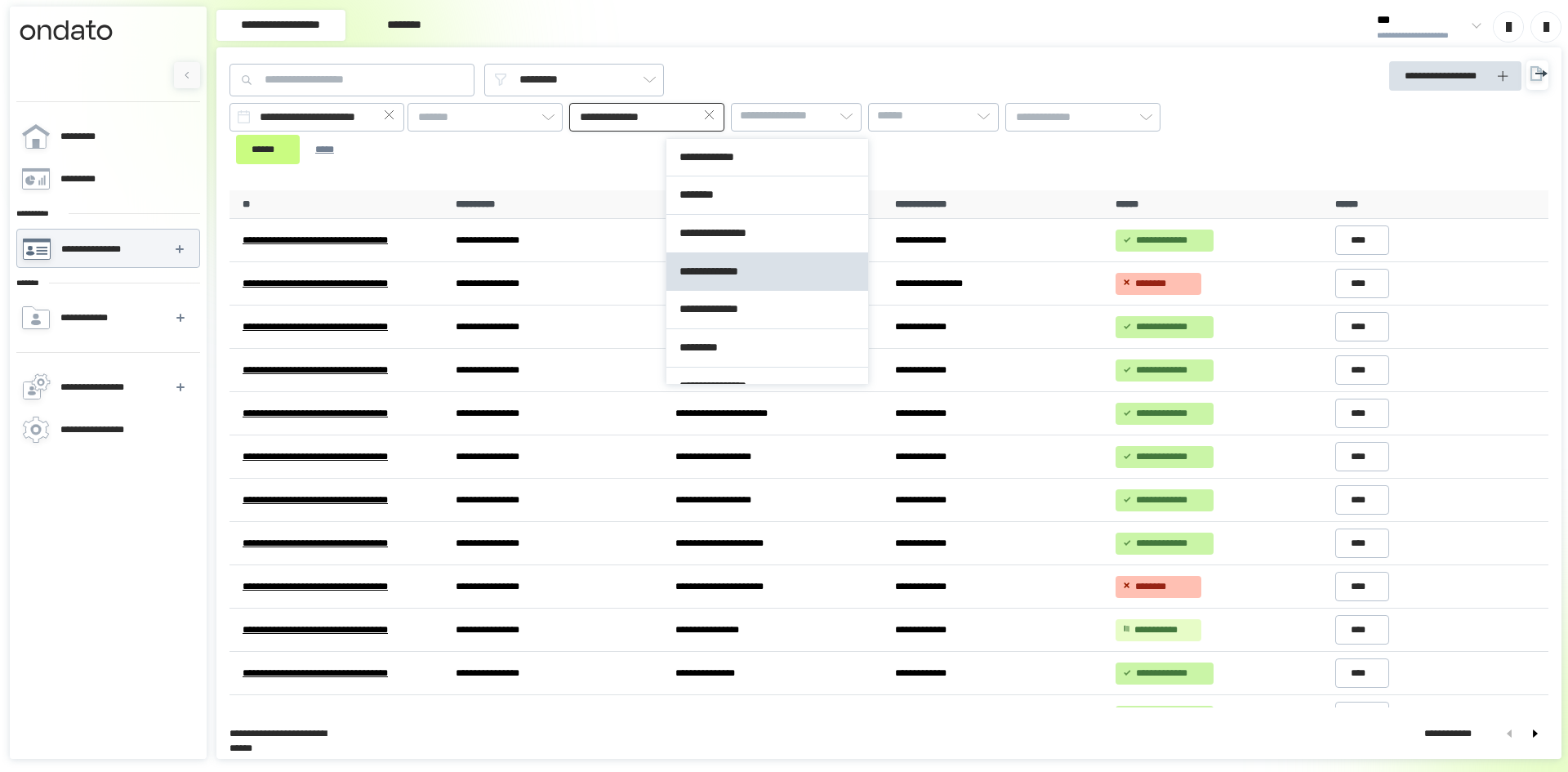 click on "**********" at bounding box center [647, 117] 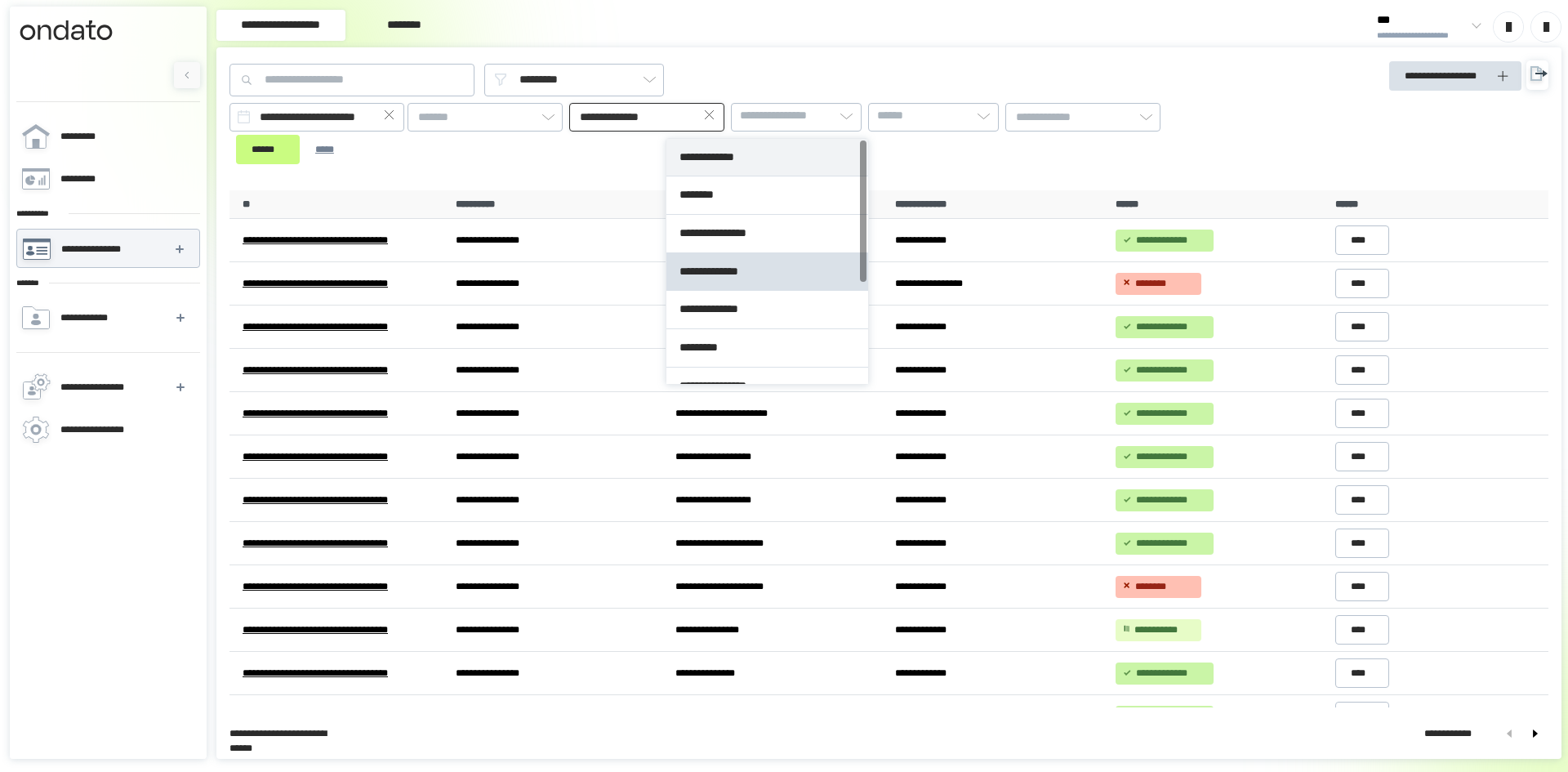 type on "**********" 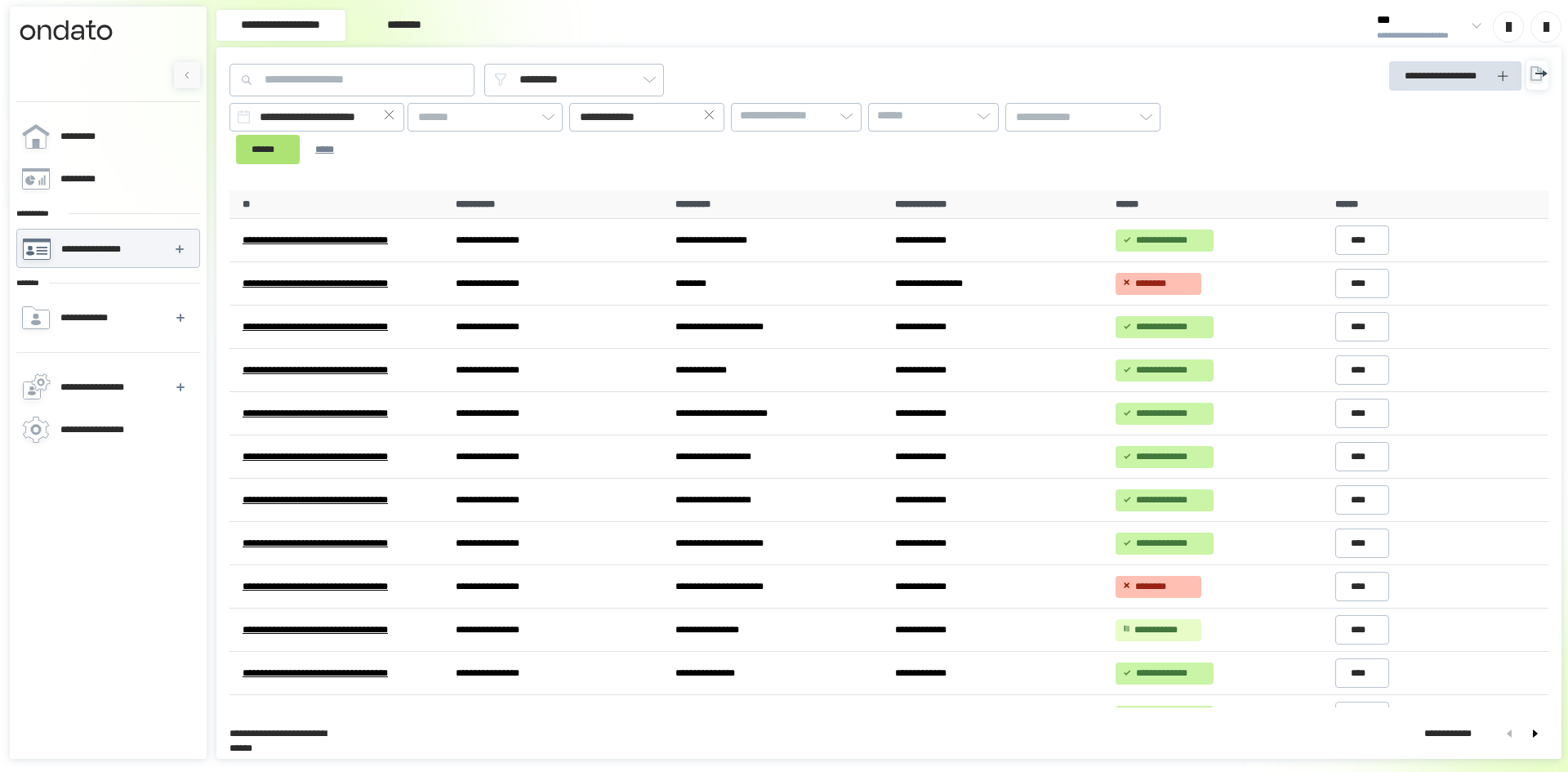 click on "******" at bounding box center [268, 149] 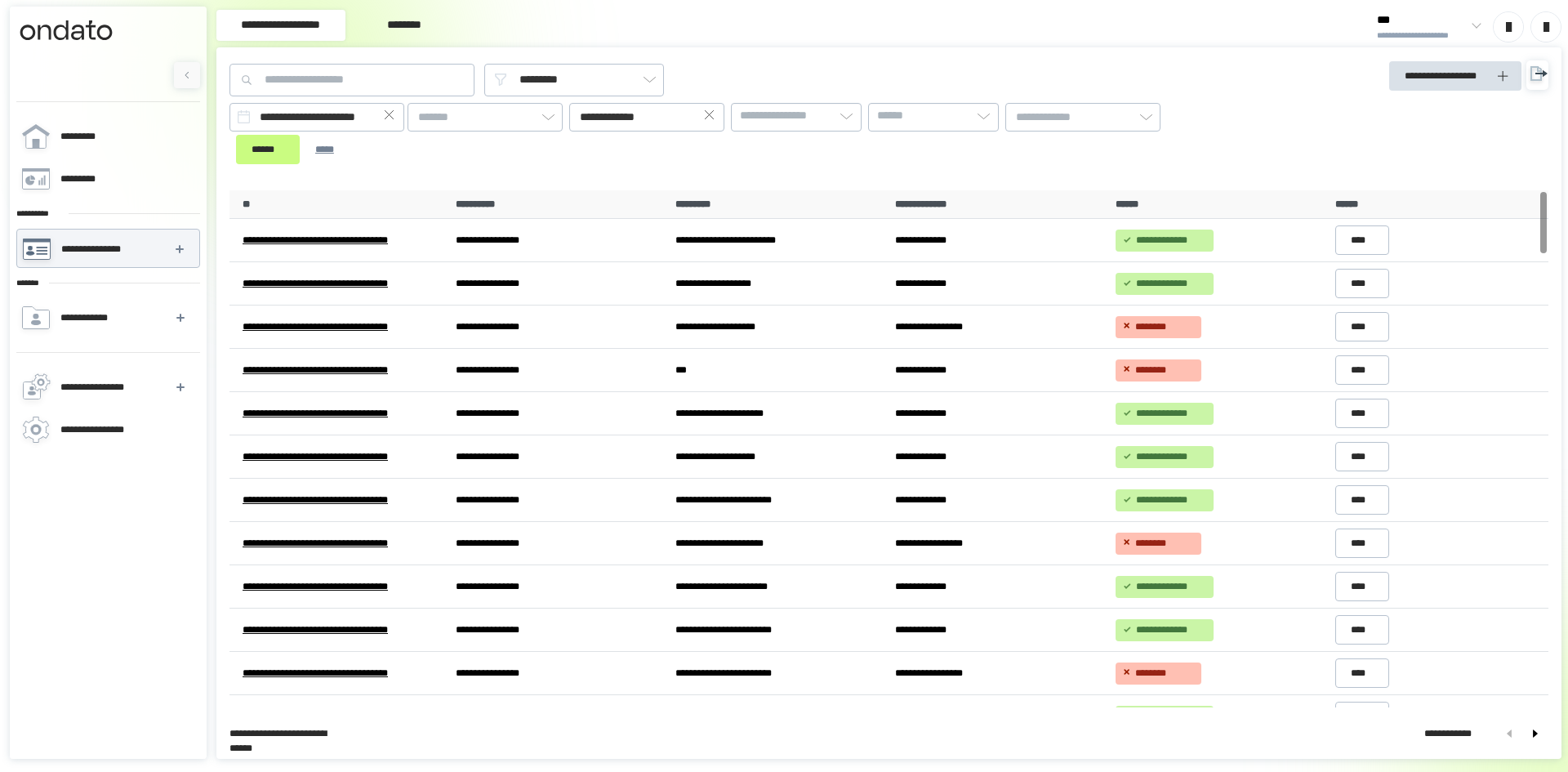 click at bounding box center [710, 117] 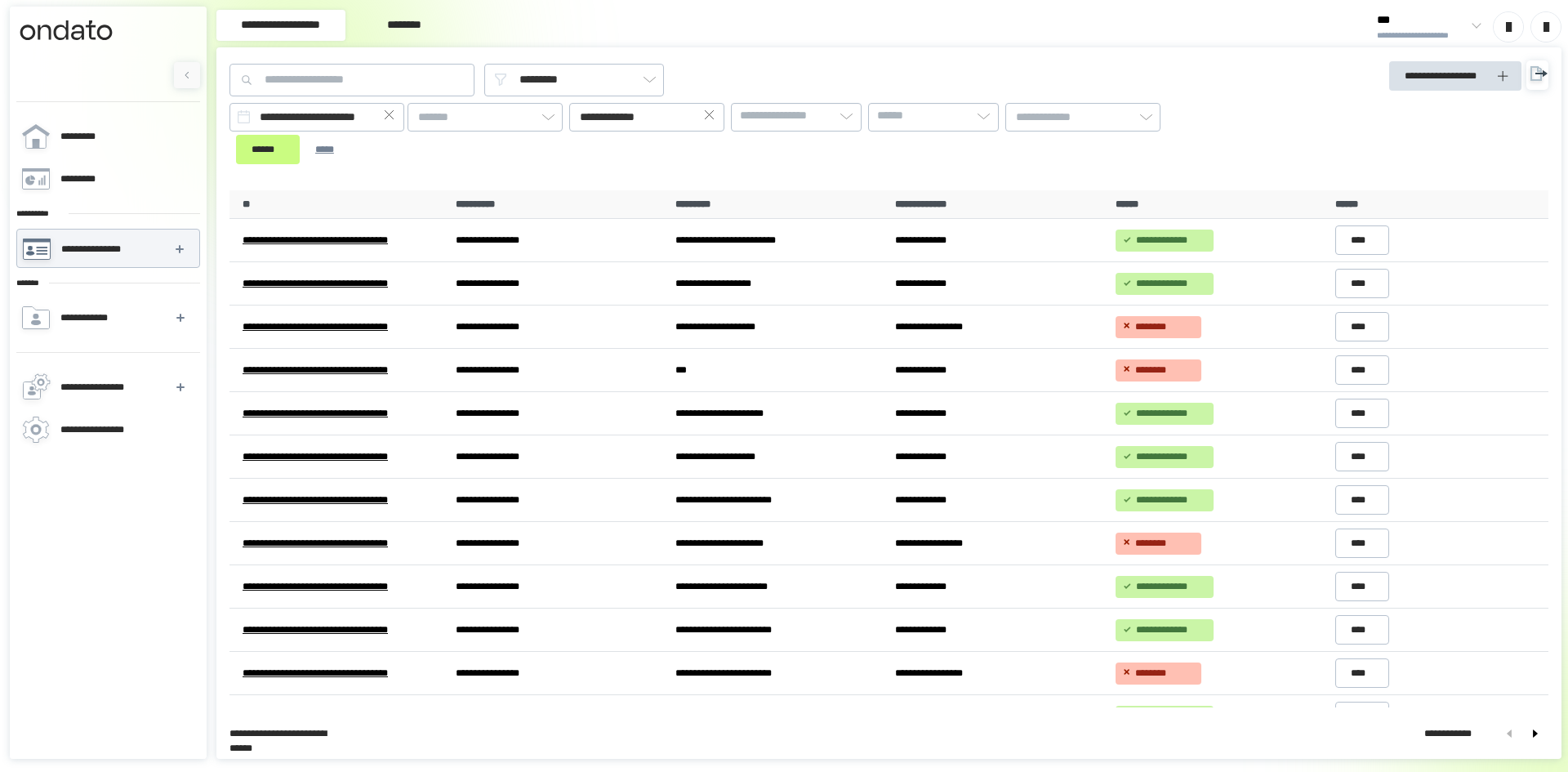 click 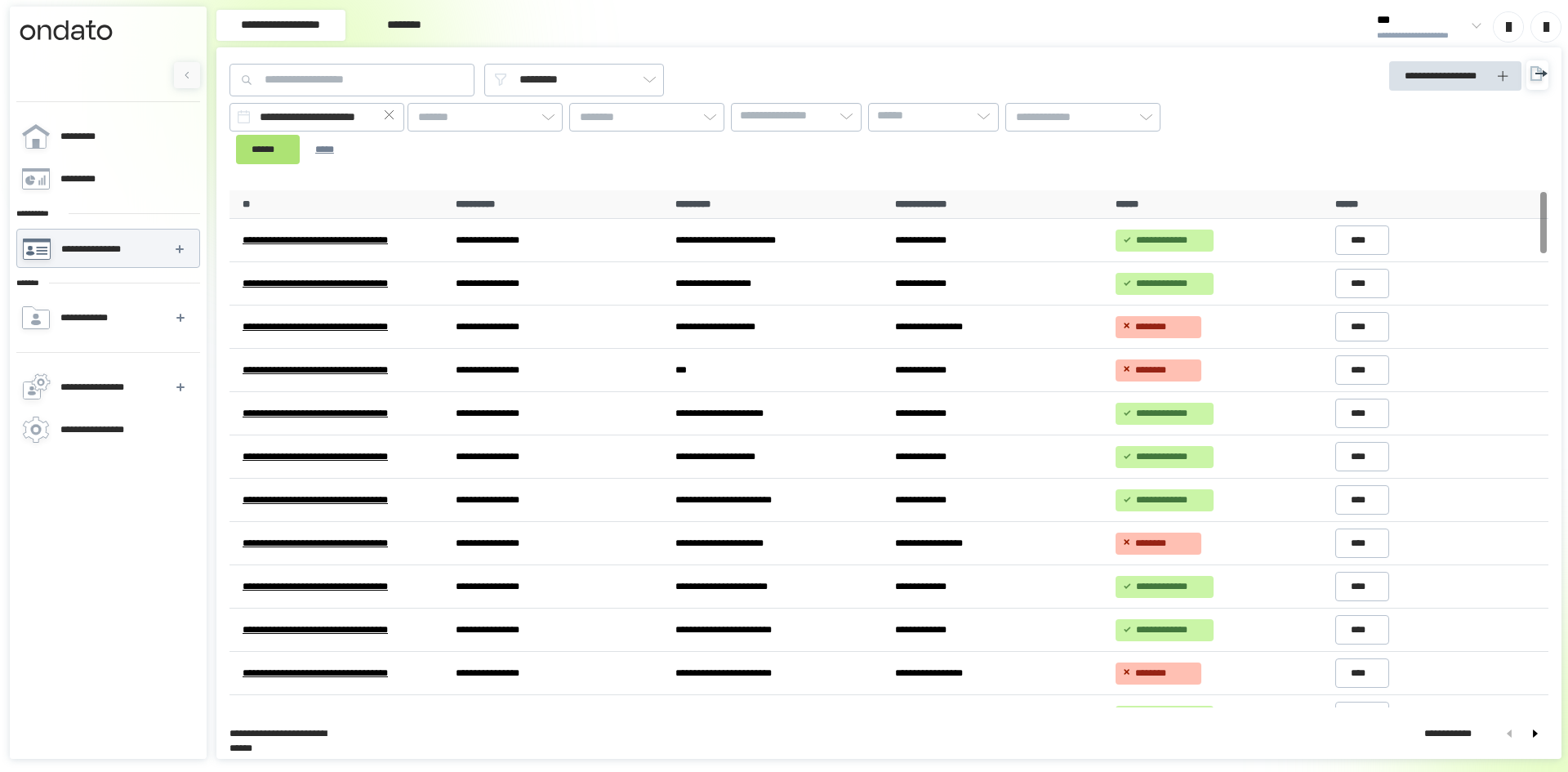 click on "******" at bounding box center (268, 149) 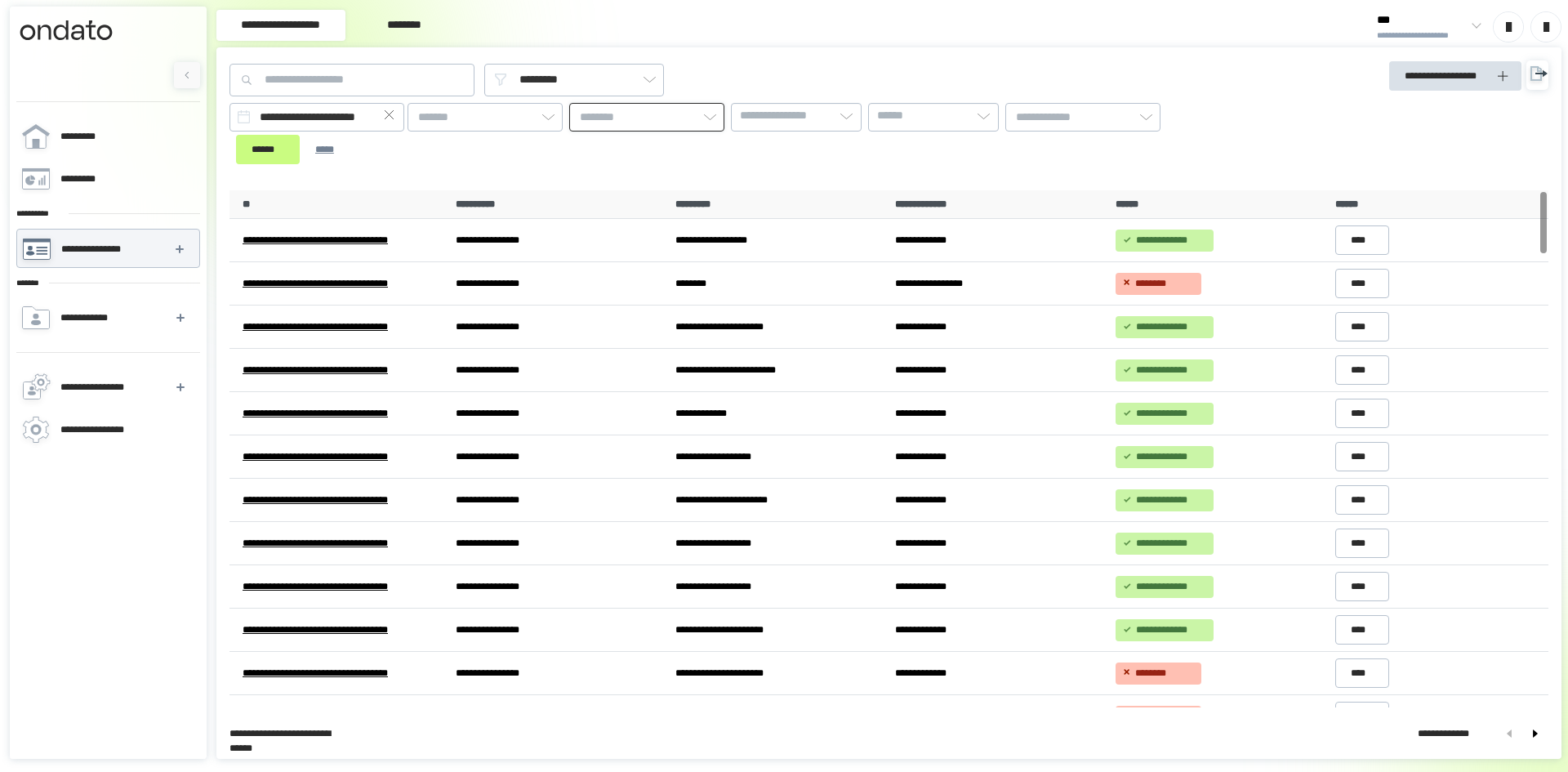 click at bounding box center (647, 117) 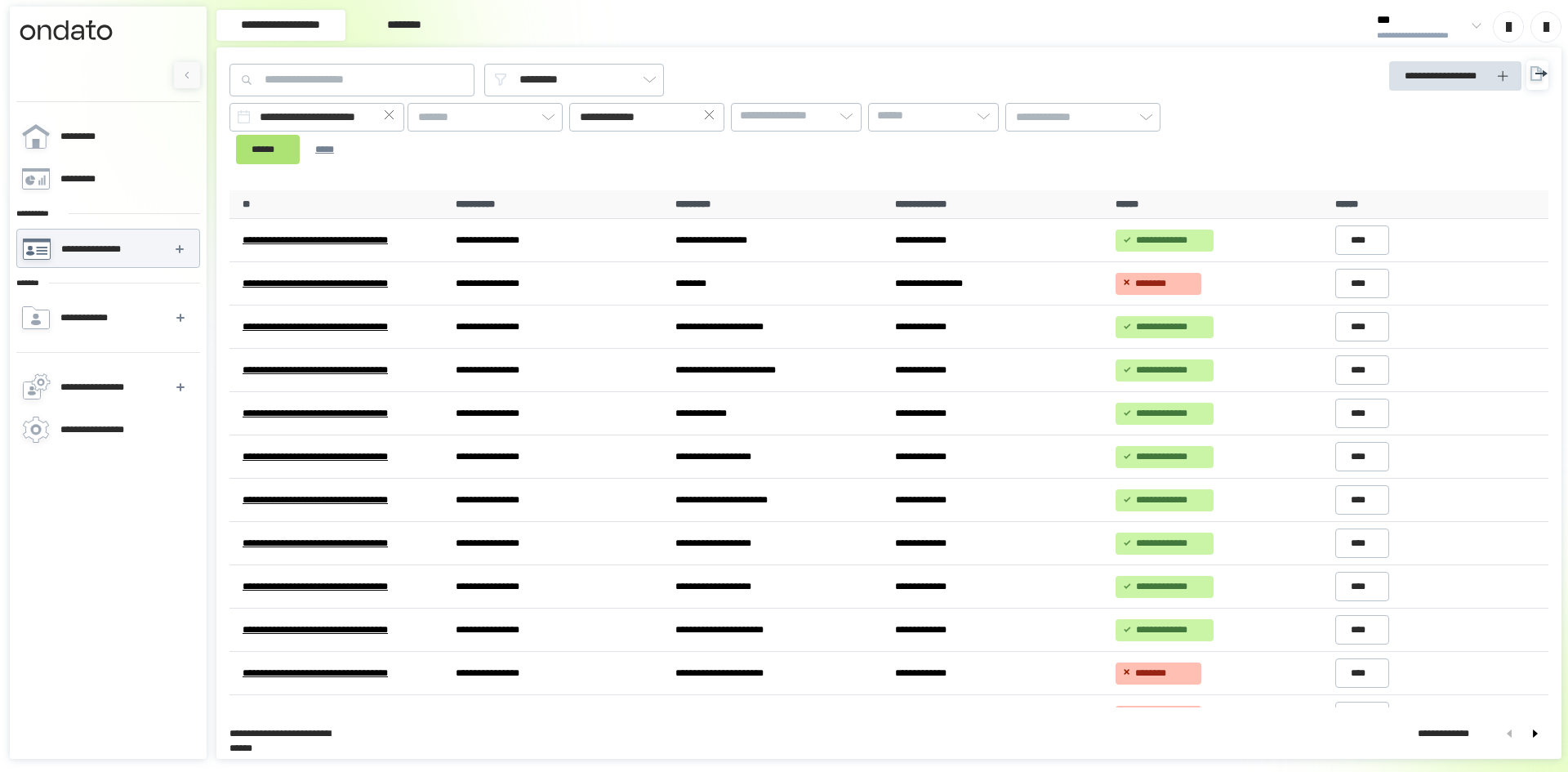 click on "******" at bounding box center (268, 149) 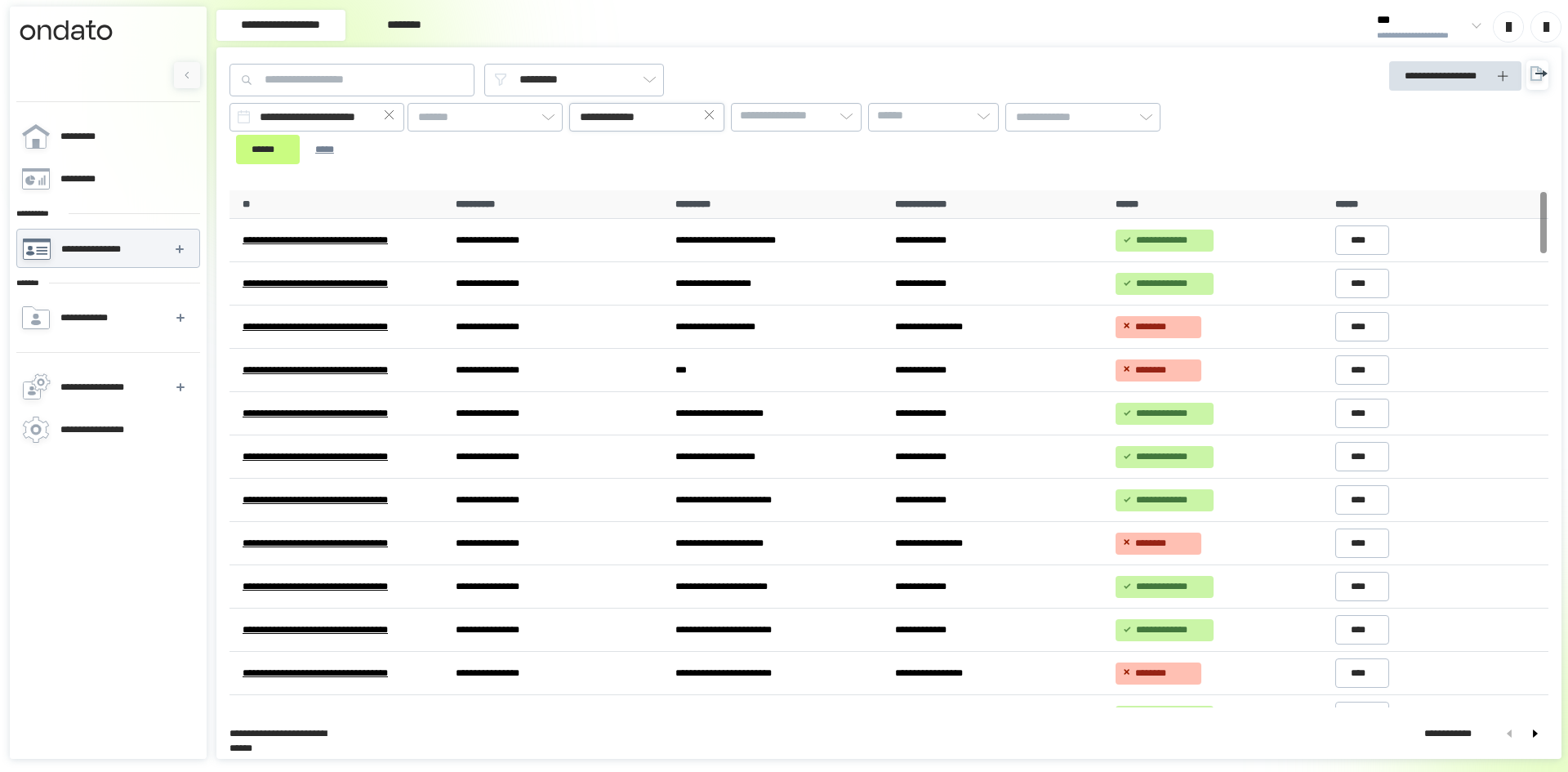 drag, startPoint x: 756, startPoint y: 98, endPoint x: 736, endPoint y: 123, distance: 32.015621 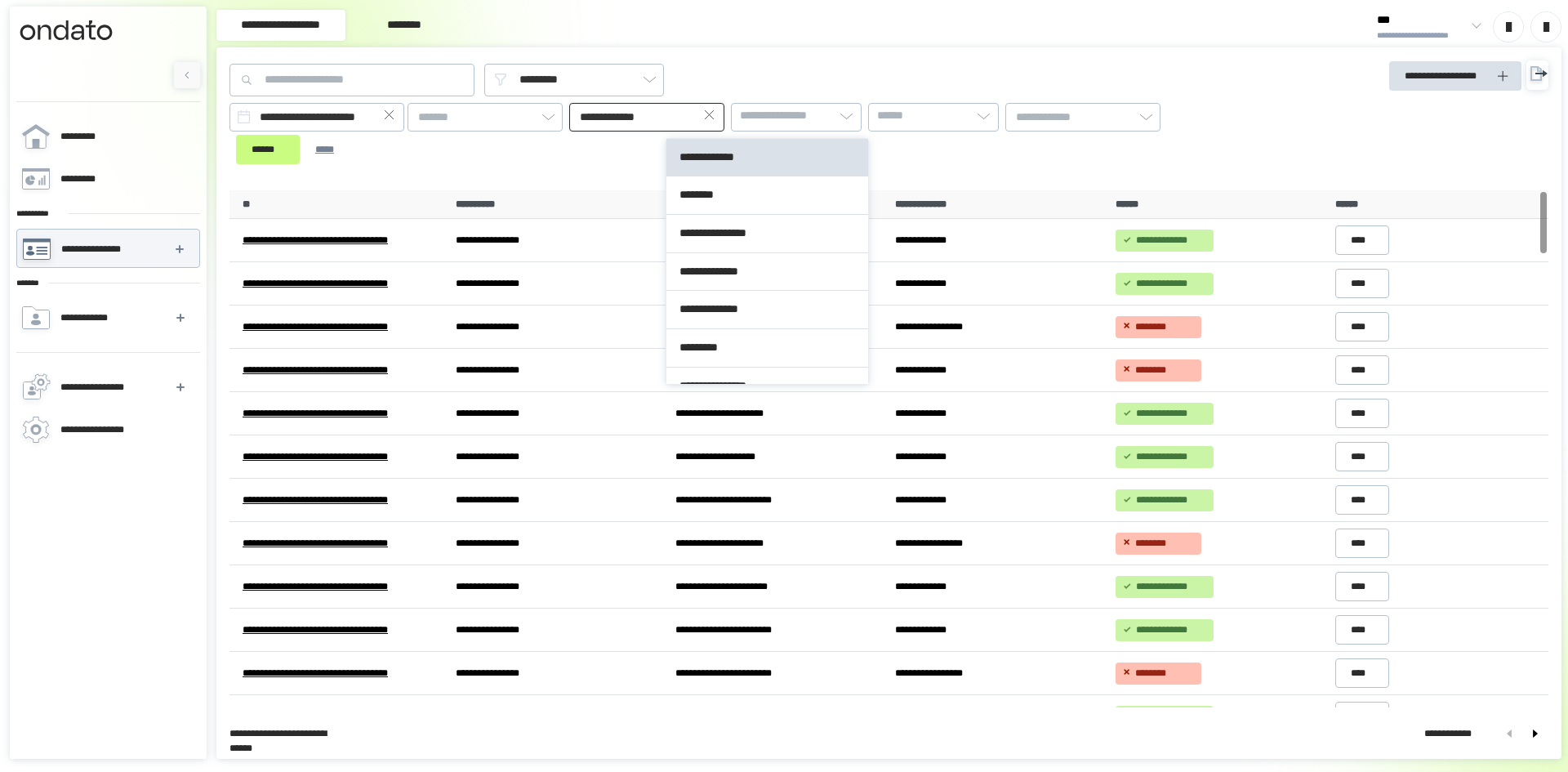 click on "**********" at bounding box center (647, 117) 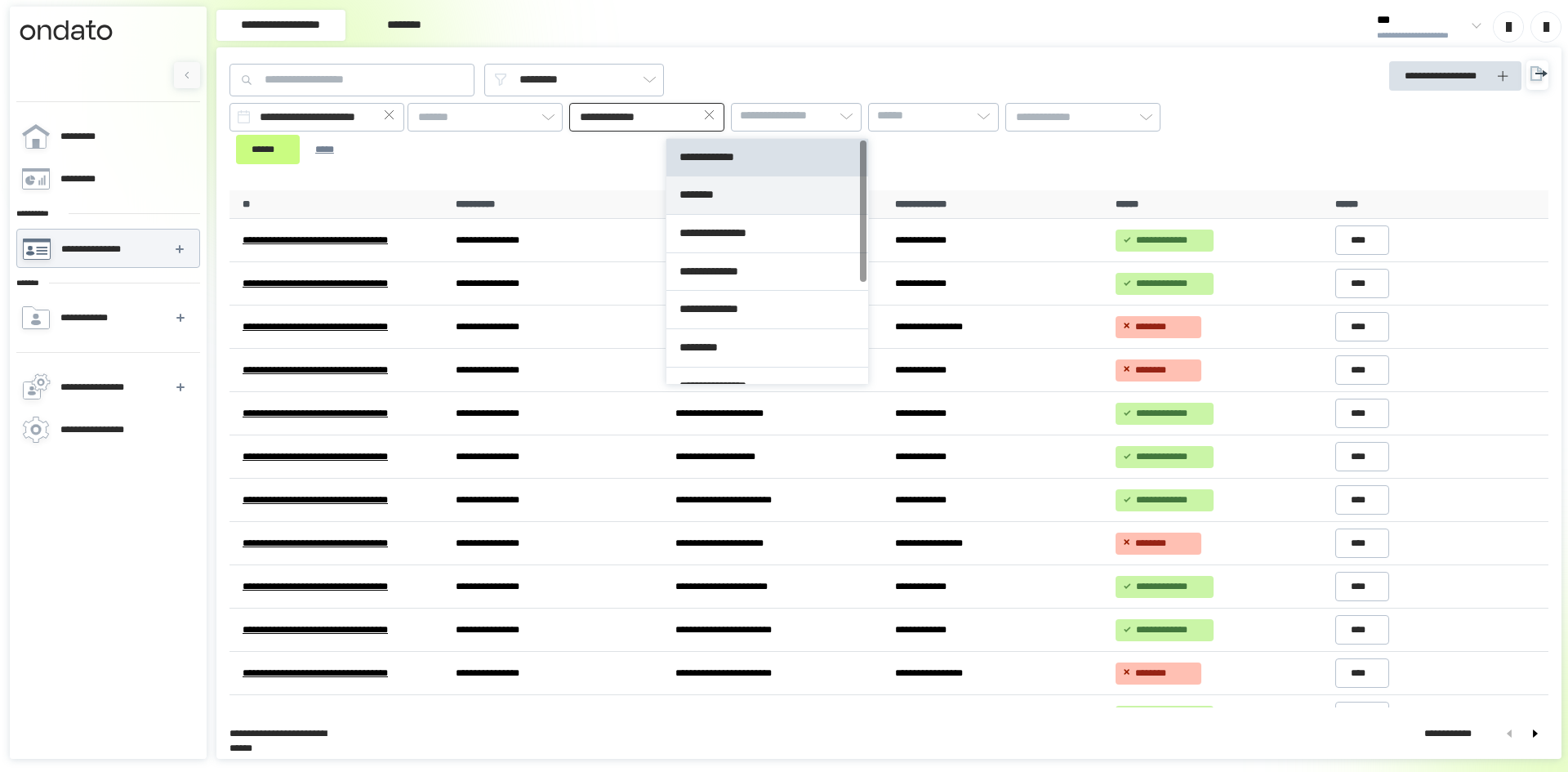 type on "********" 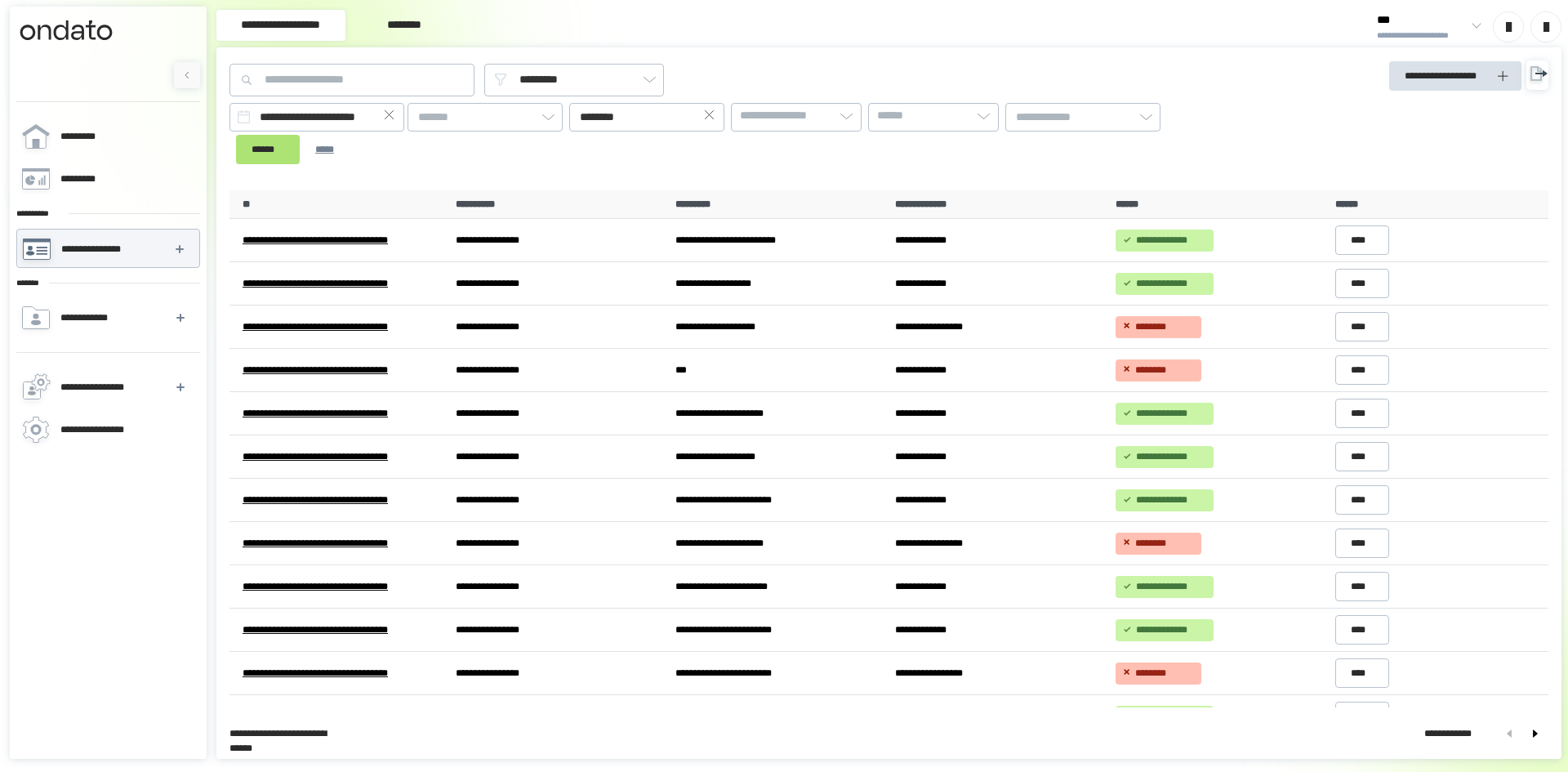 click on "******" at bounding box center (268, 149) 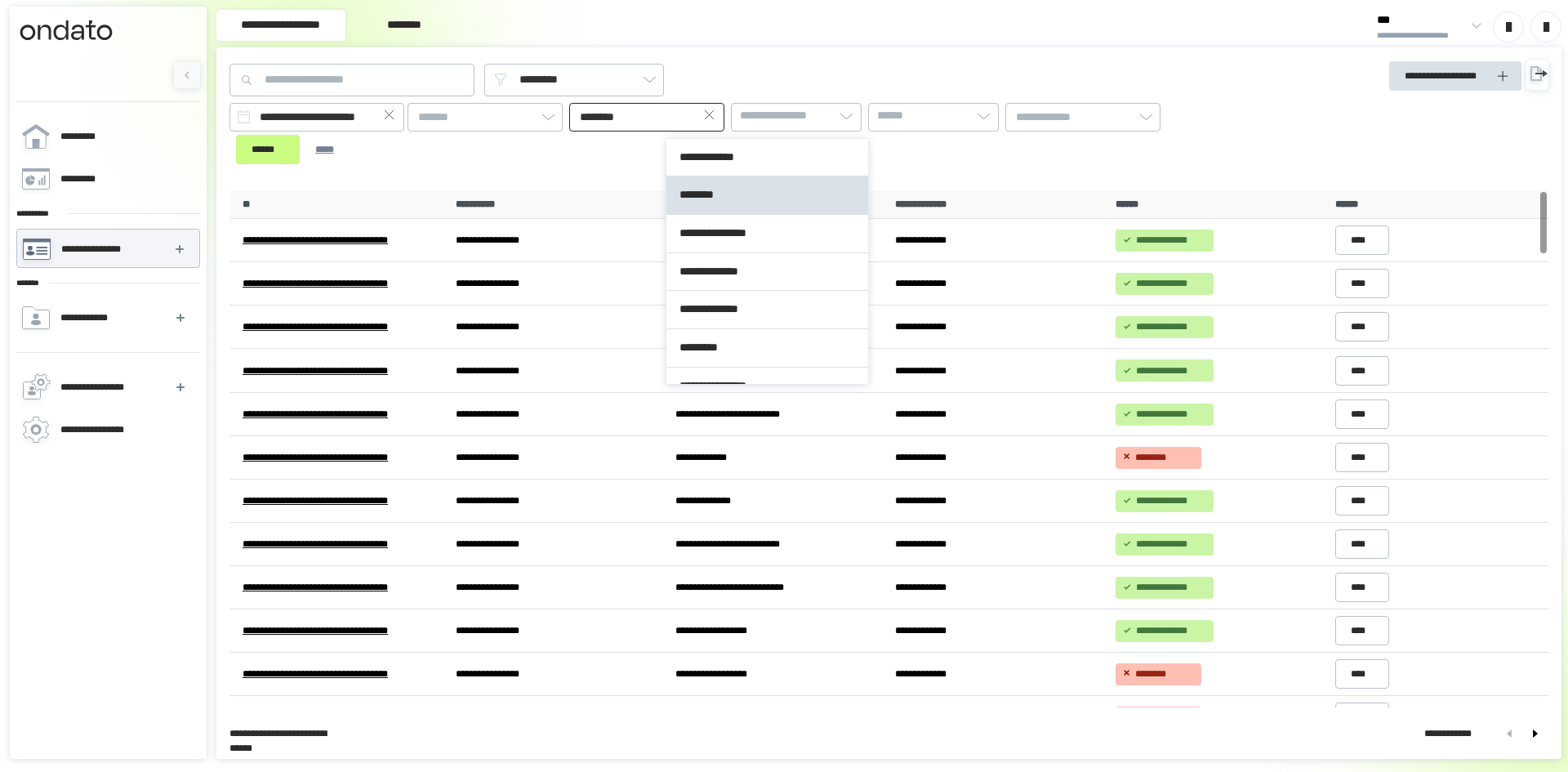 click on "********" at bounding box center (647, 117) 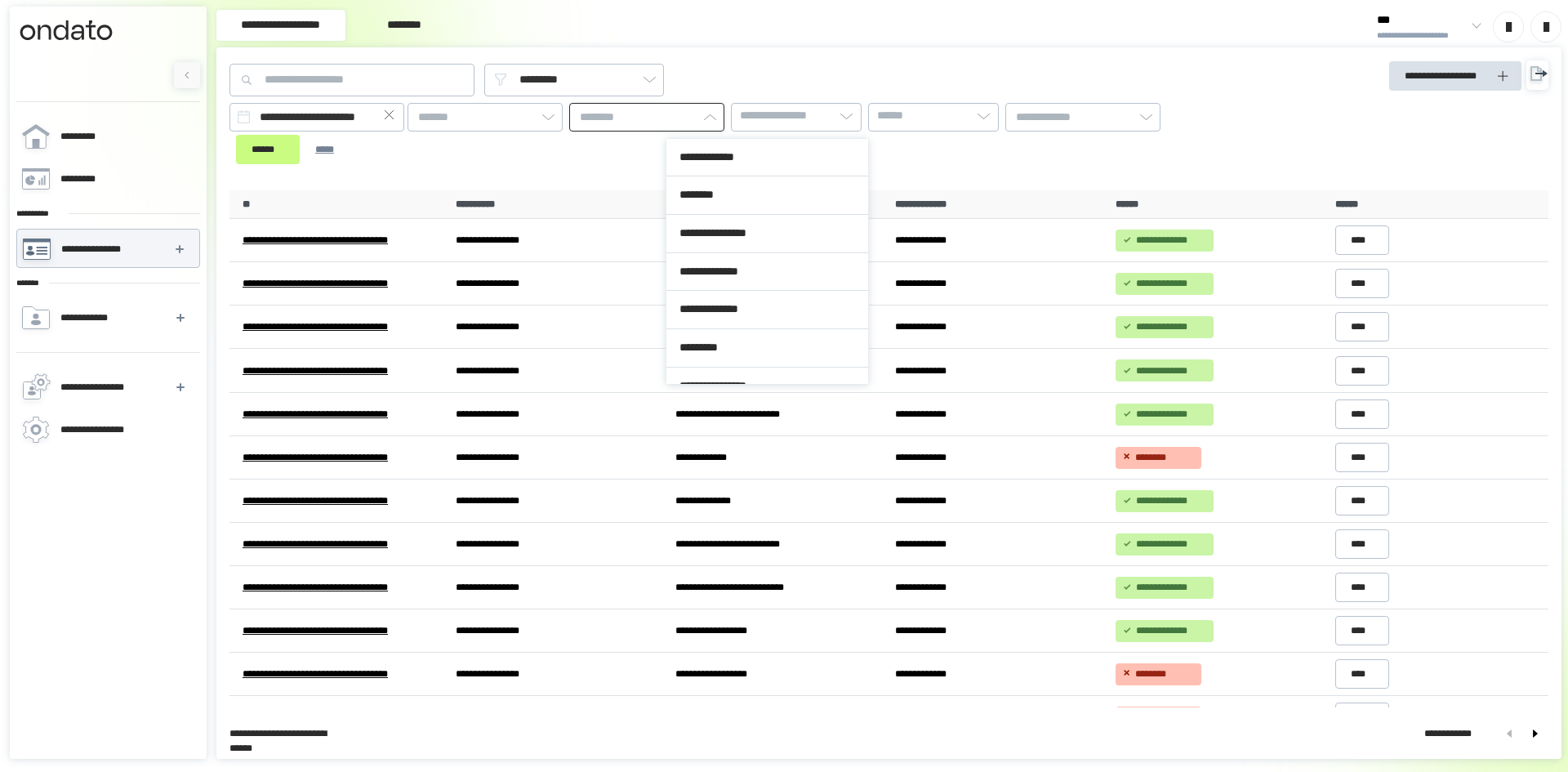 click at bounding box center (647, 117) 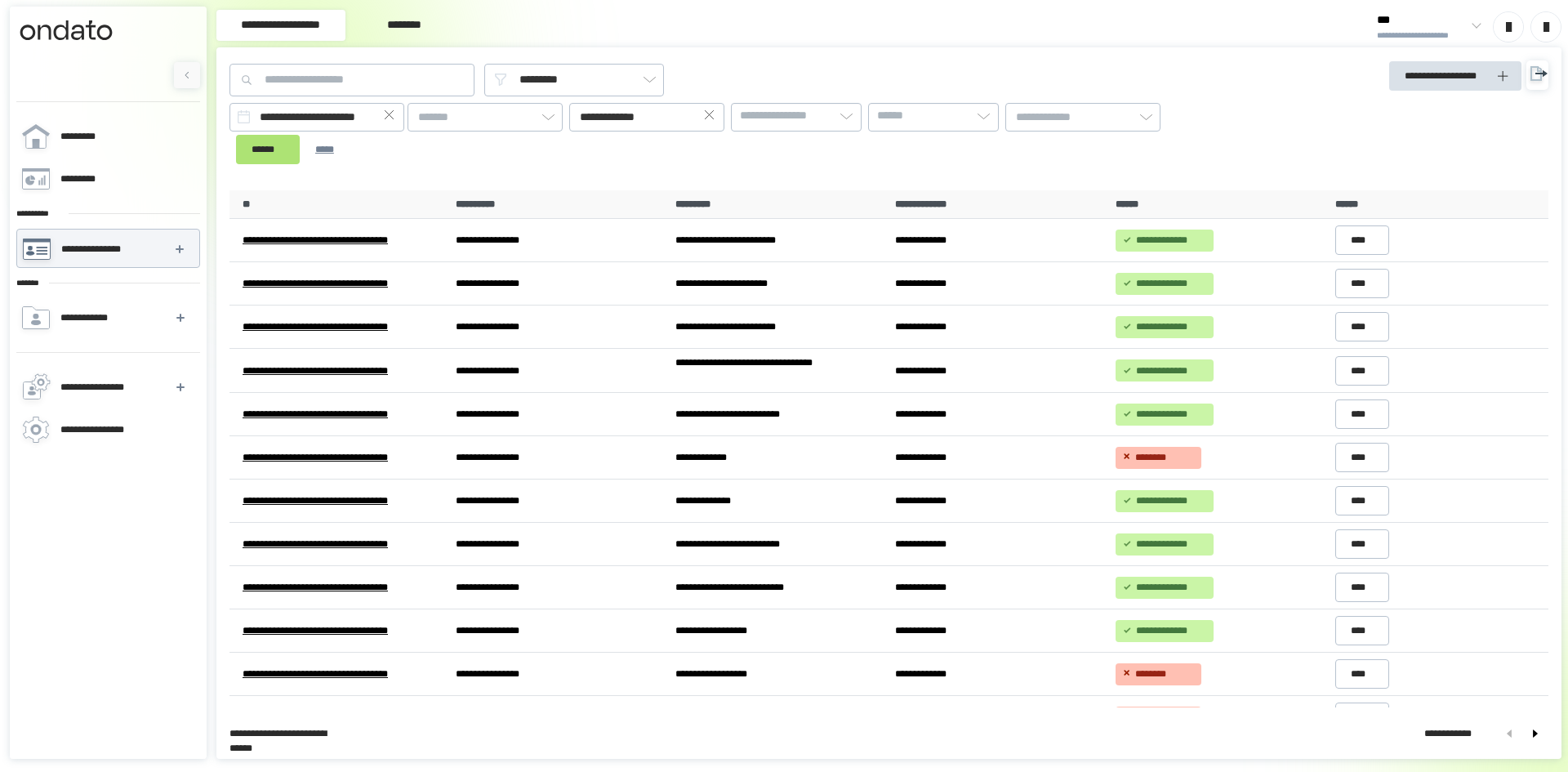 click on "******" at bounding box center [268, 149] 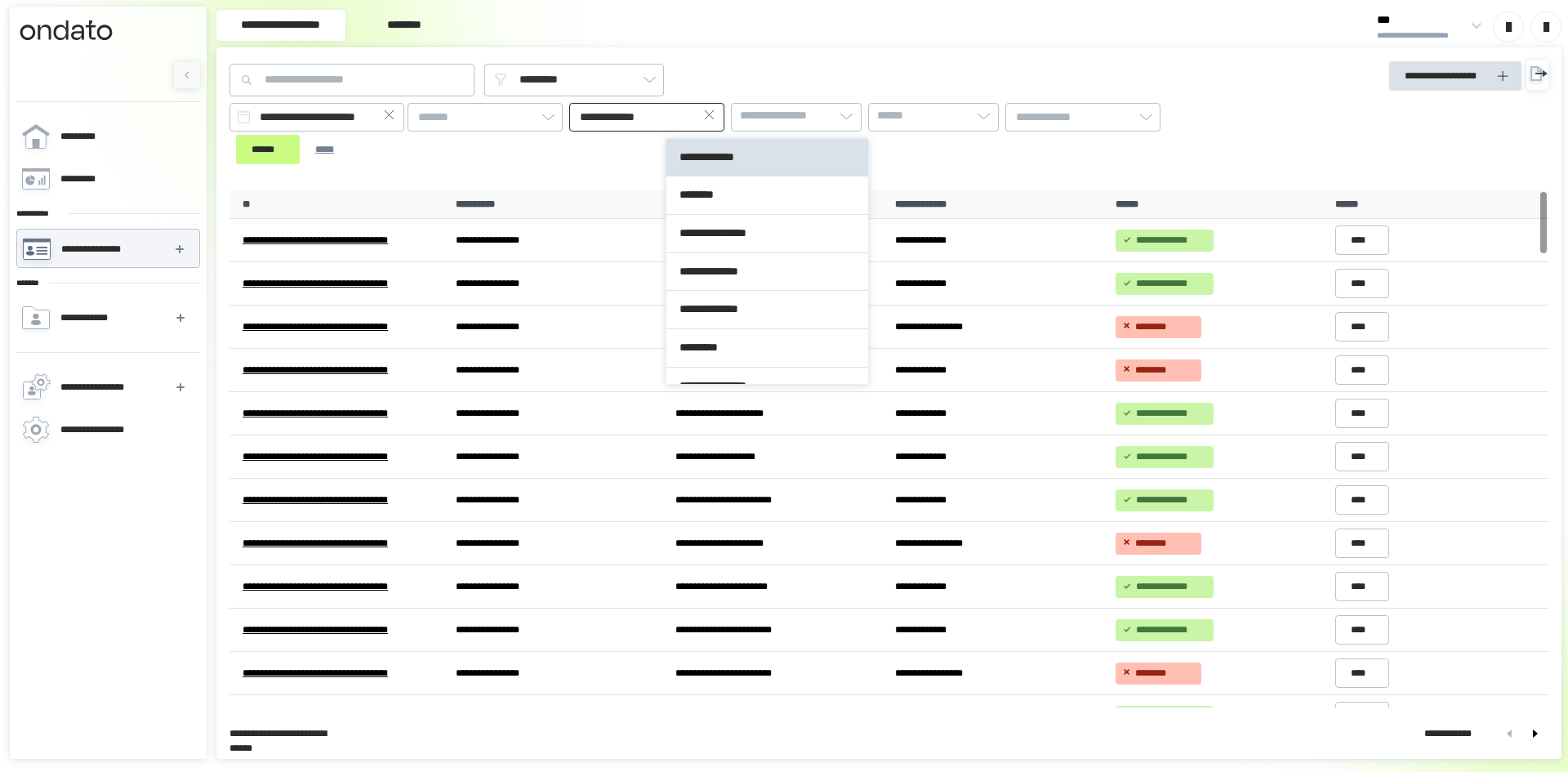 click on "**********" at bounding box center (647, 117) 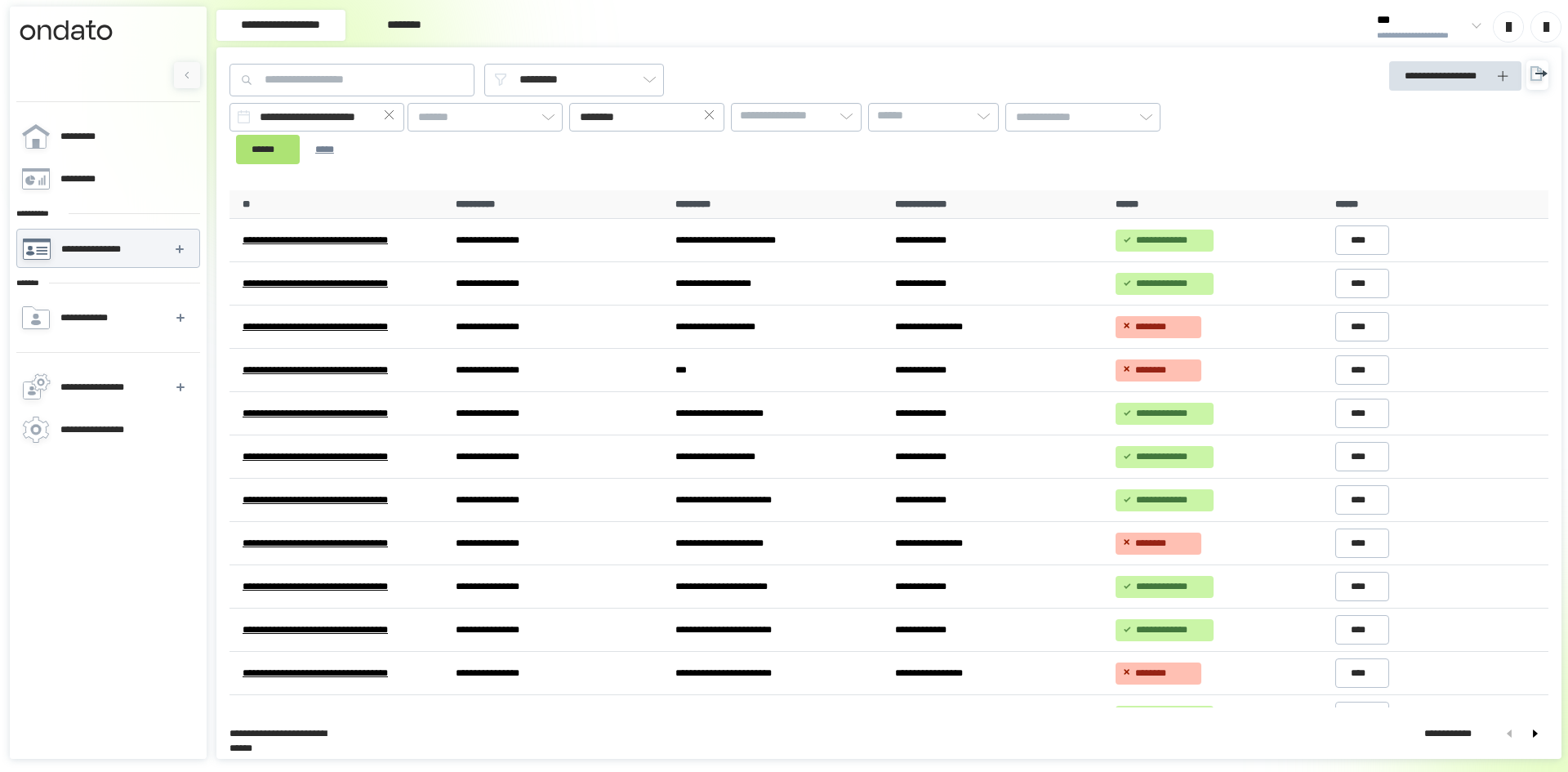 click on "******" at bounding box center [268, 149] 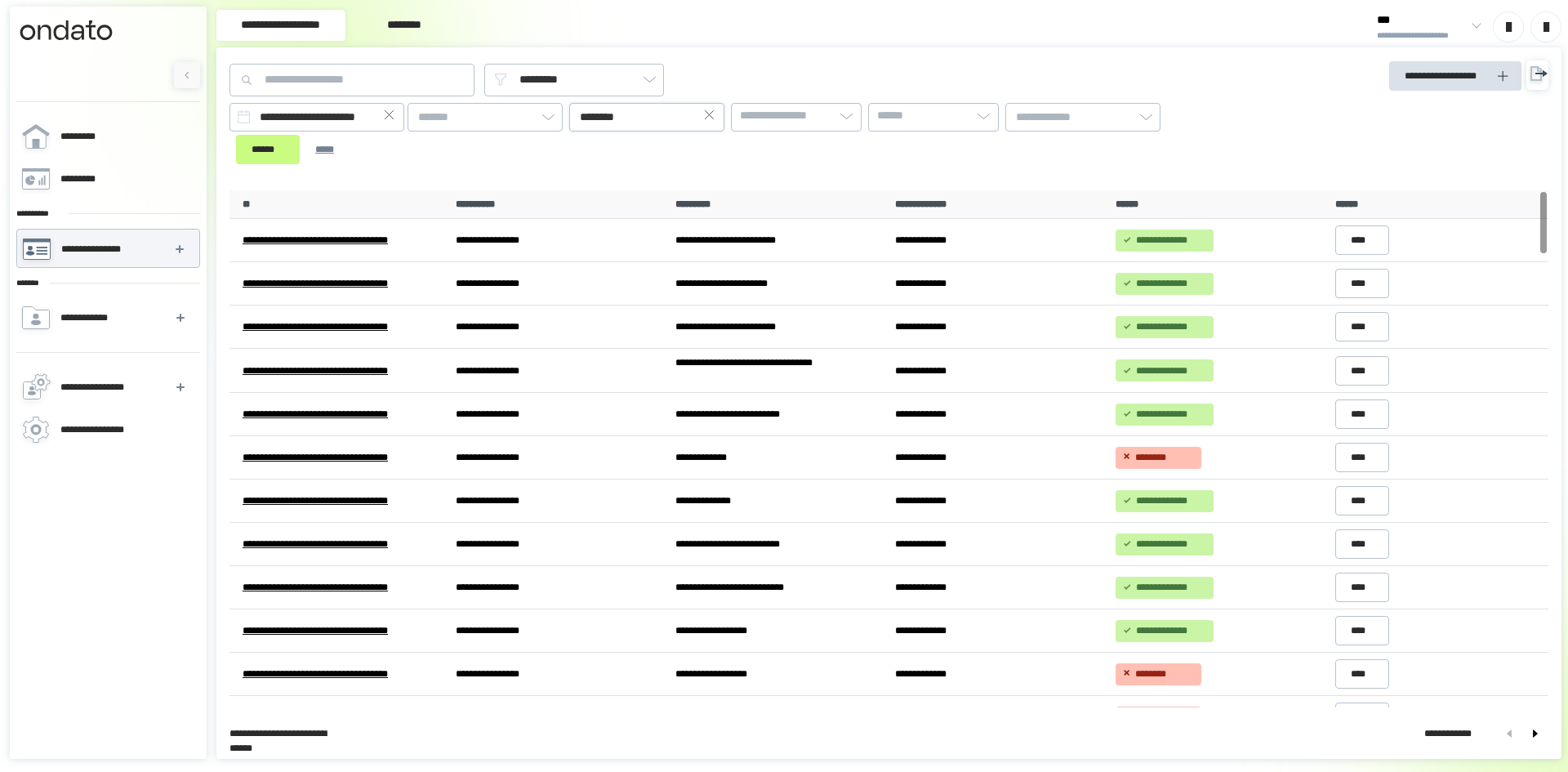 drag, startPoint x: 694, startPoint y: 138, endPoint x: 735, endPoint y: 114, distance: 47.507894 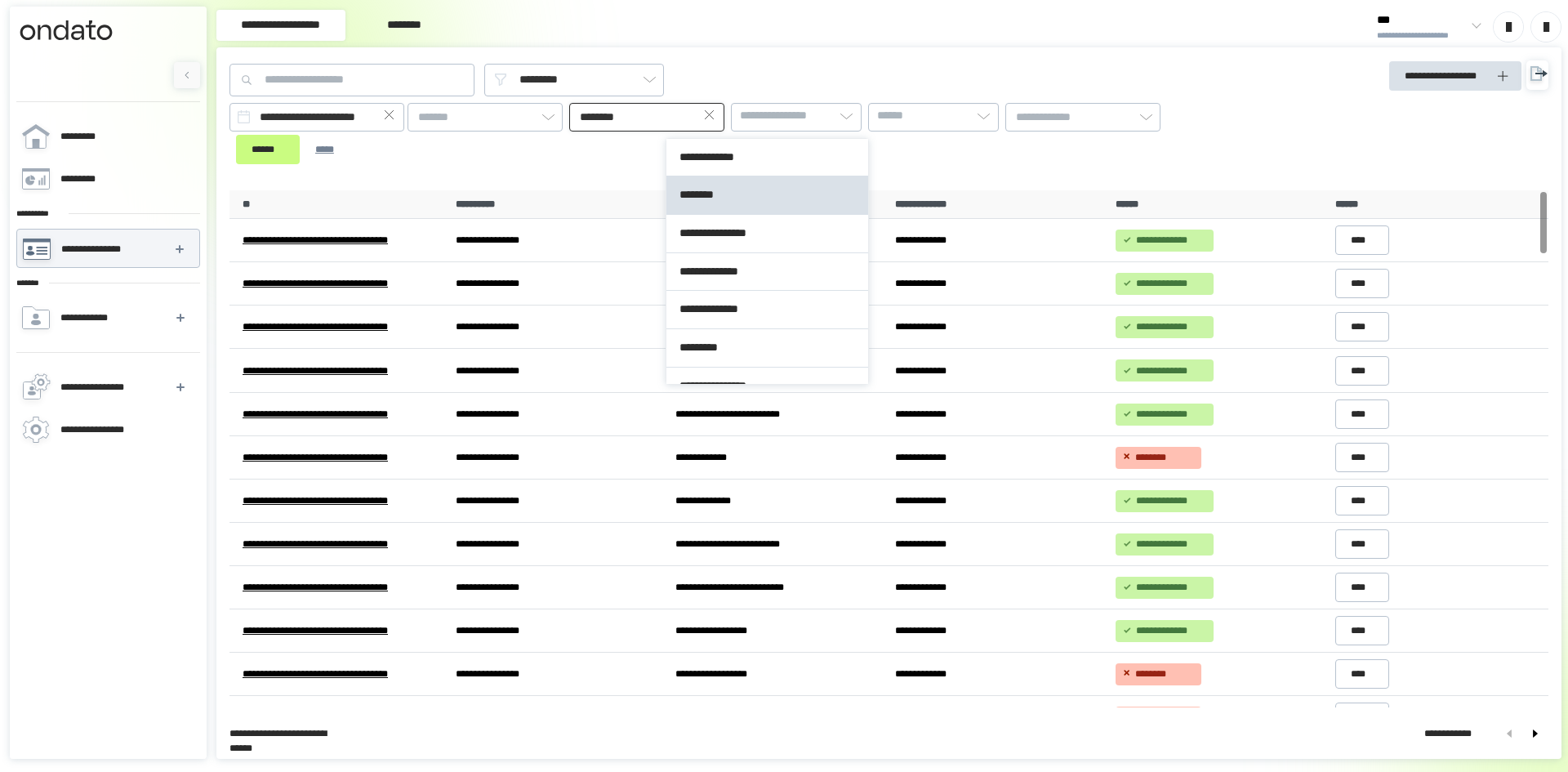 click on "********" at bounding box center (647, 117) 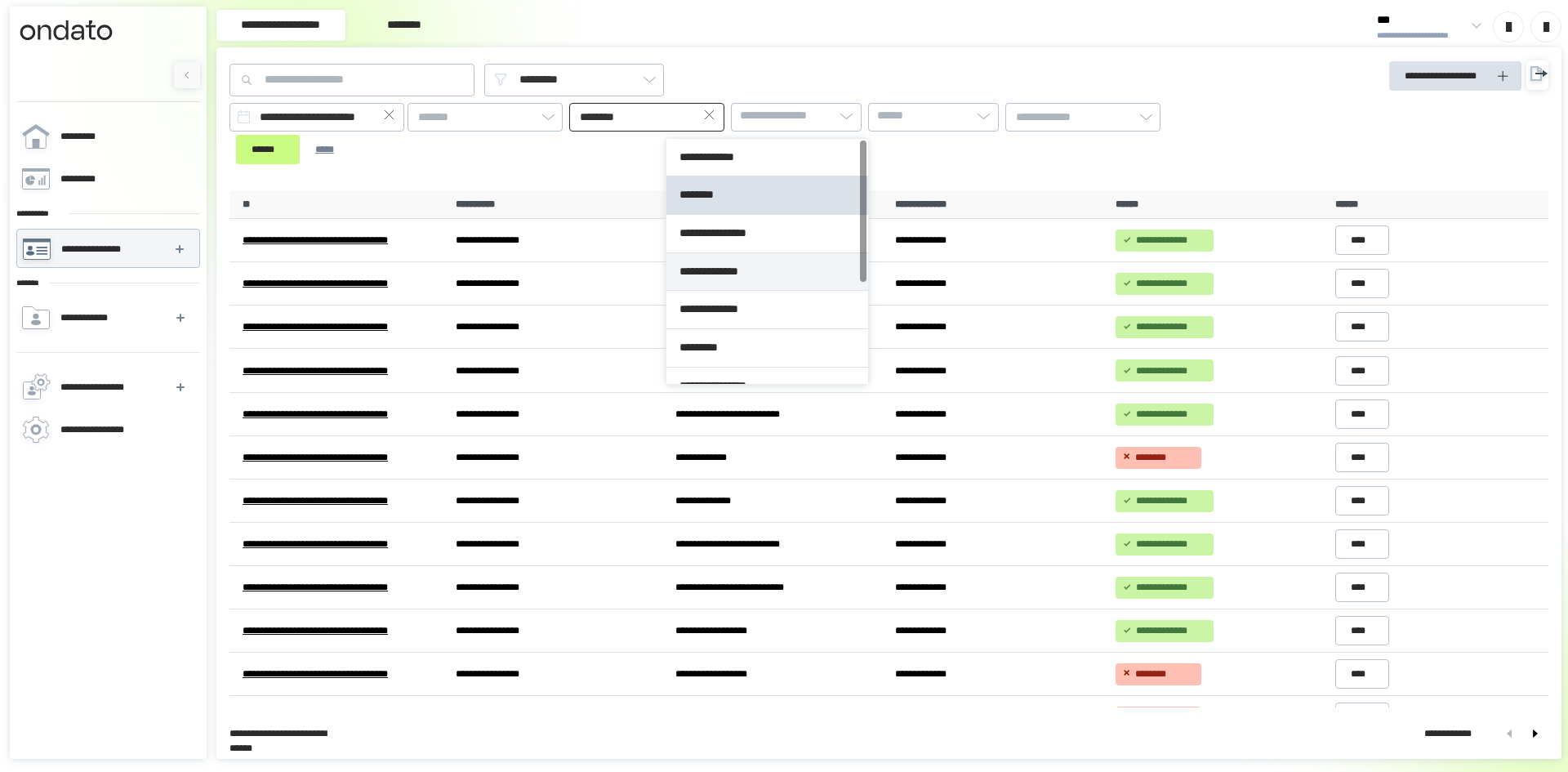 type on "**********" 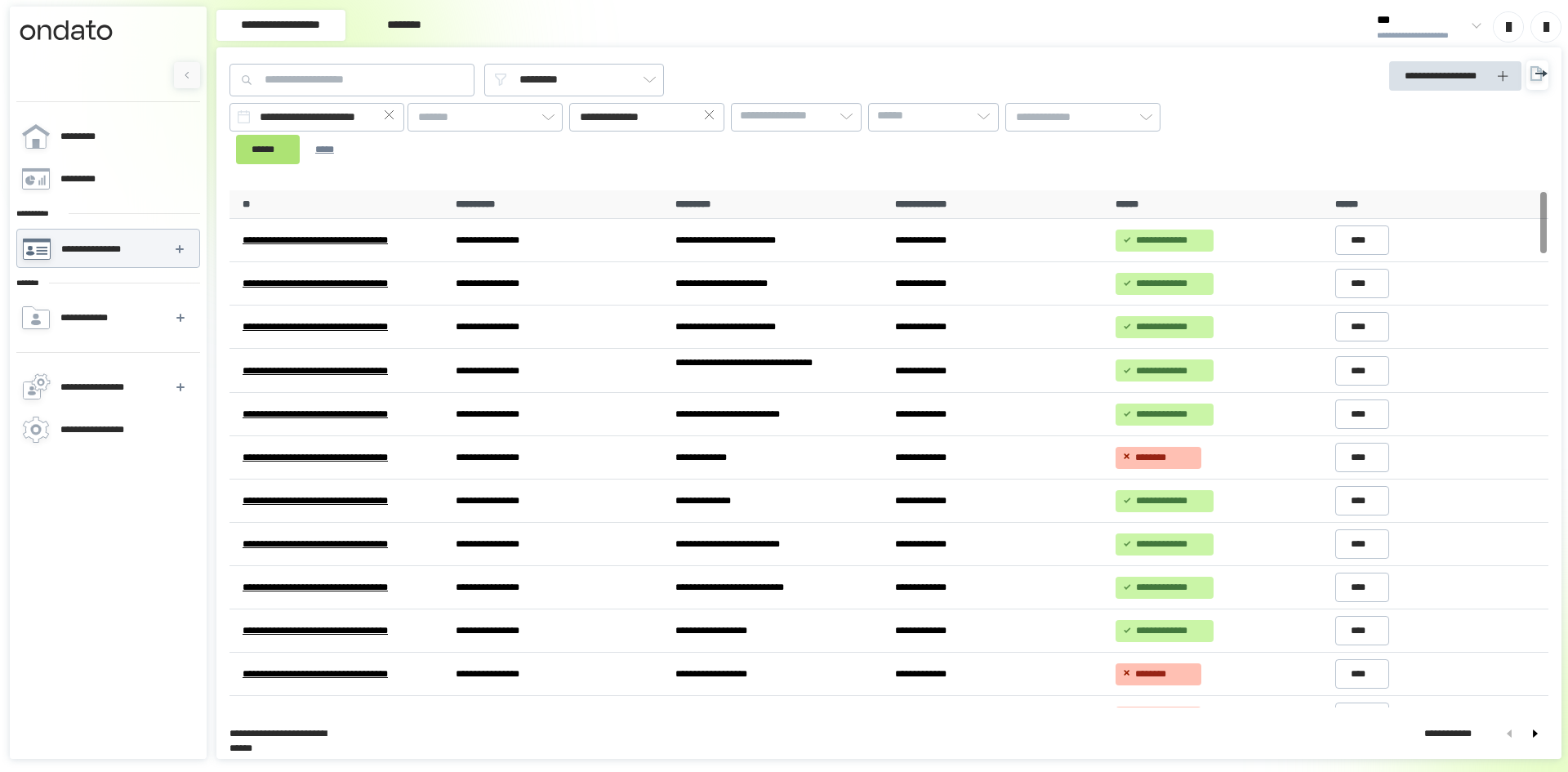 drag, startPoint x: 452, startPoint y: 171, endPoint x: 475, endPoint y: 163, distance: 24.351591 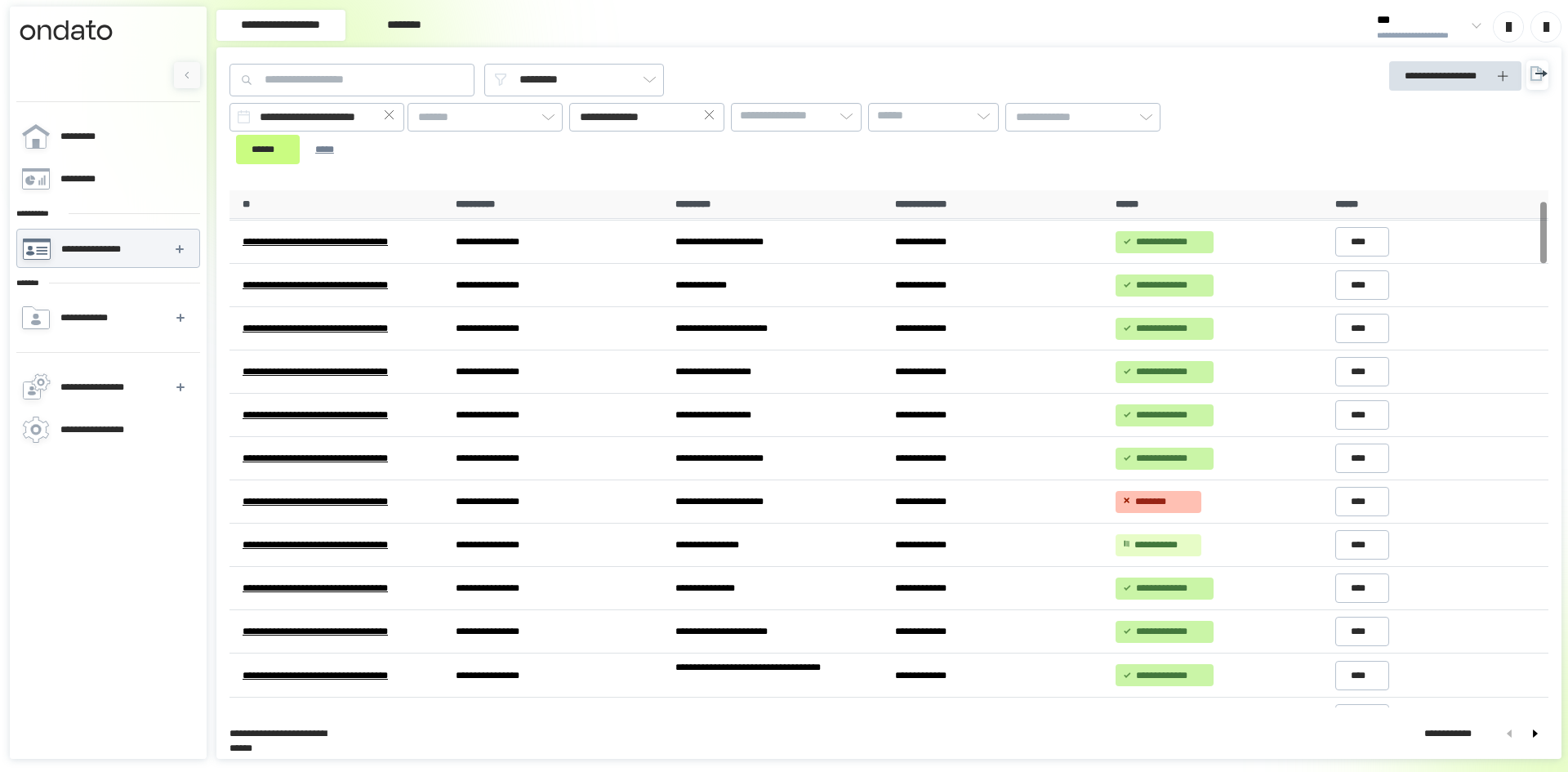 scroll, scrollTop: 86, scrollLeft: 0, axis: vertical 